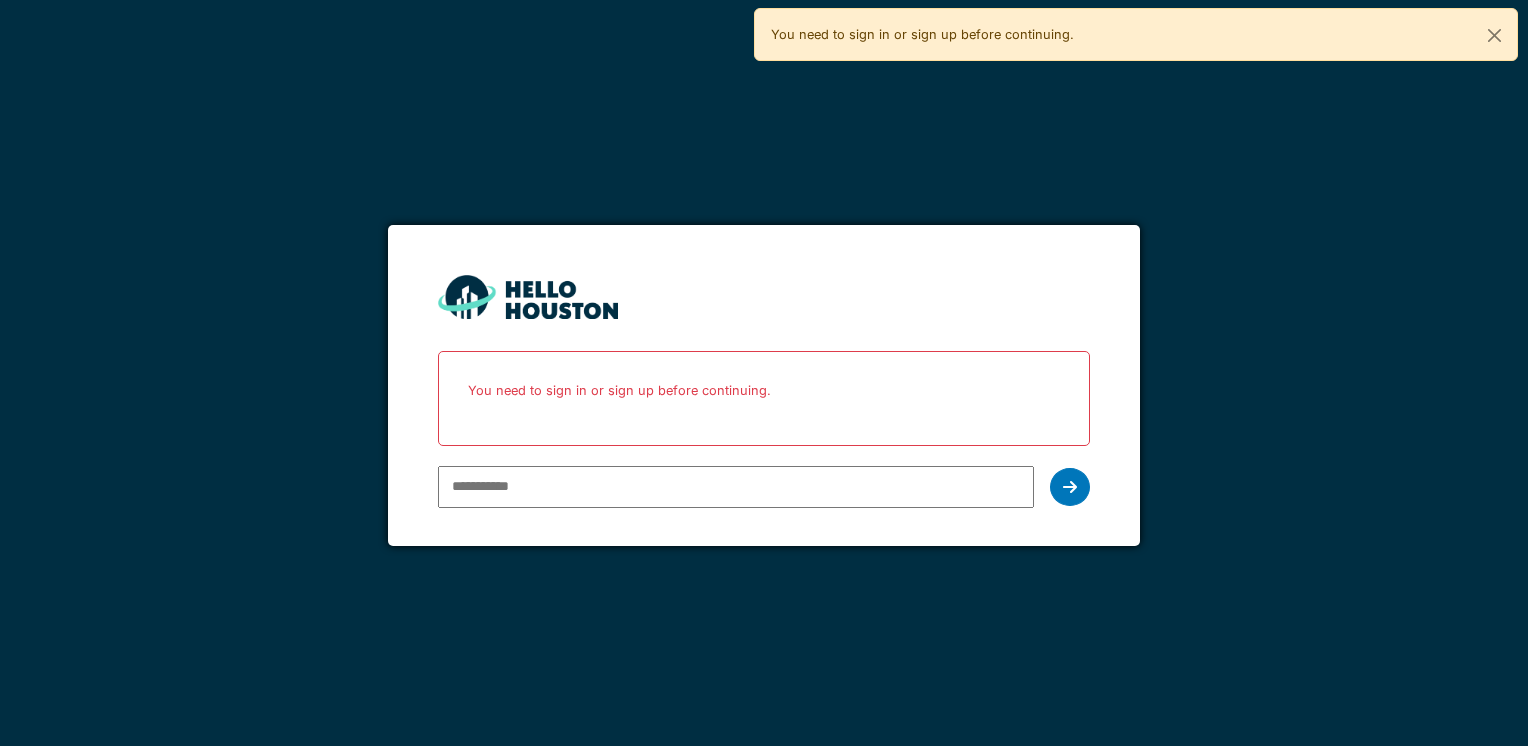 scroll, scrollTop: 0, scrollLeft: 0, axis: both 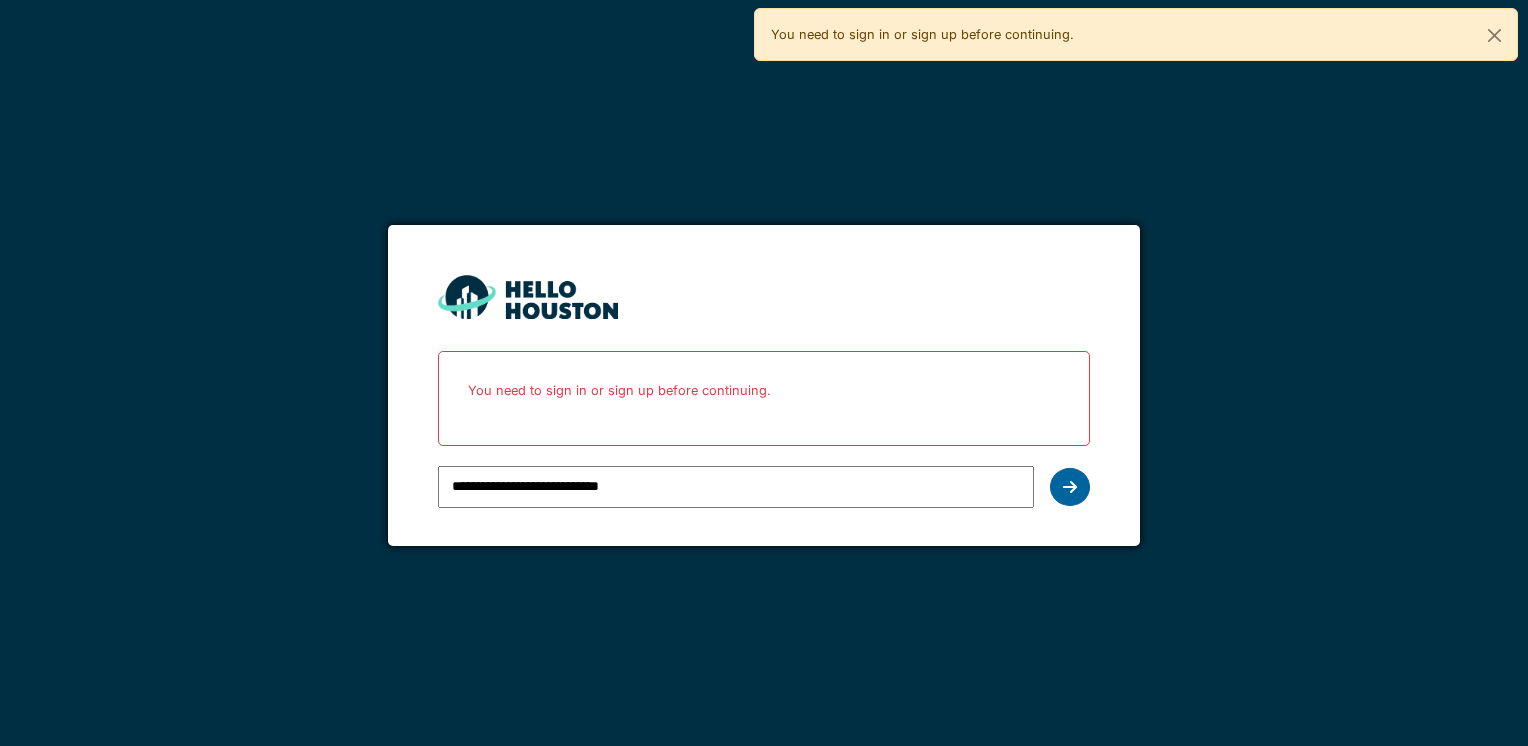 click at bounding box center (1070, 487) 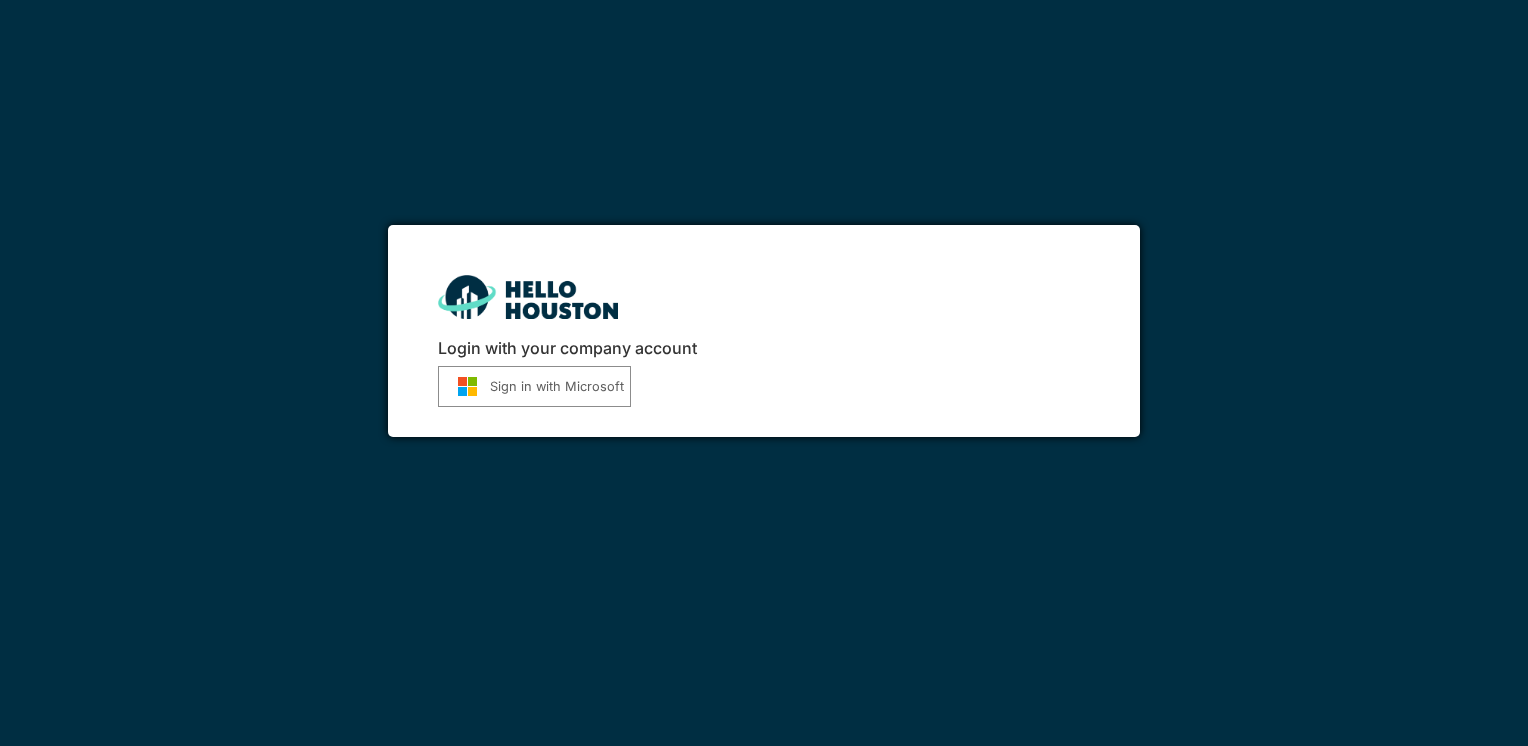 scroll, scrollTop: 0, scrollLeft: 0, axis: both 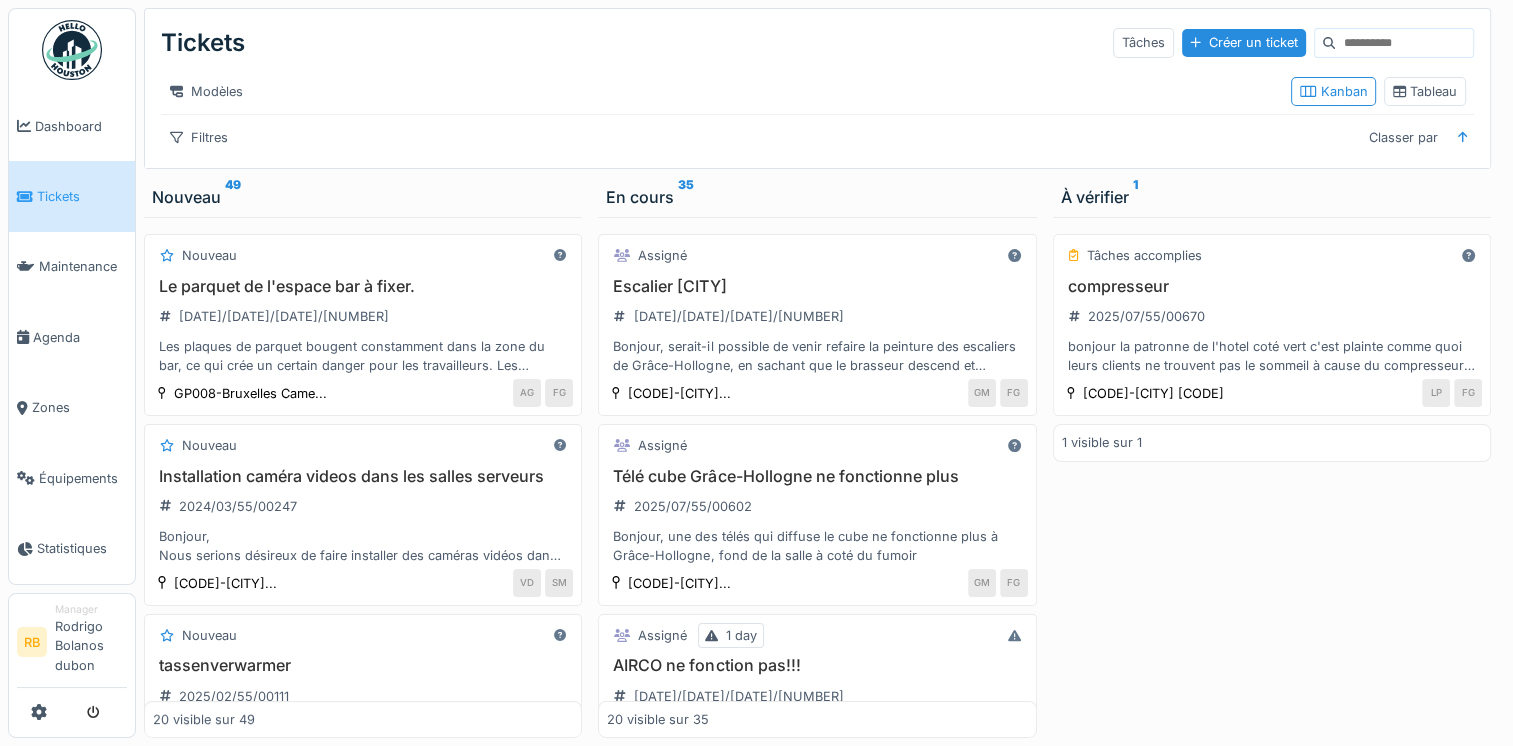 click on "Tickets Tâches Créer un ticket Modèles   Kanban   Tableau Filtres Classer par" at bounding box center (817, 88) 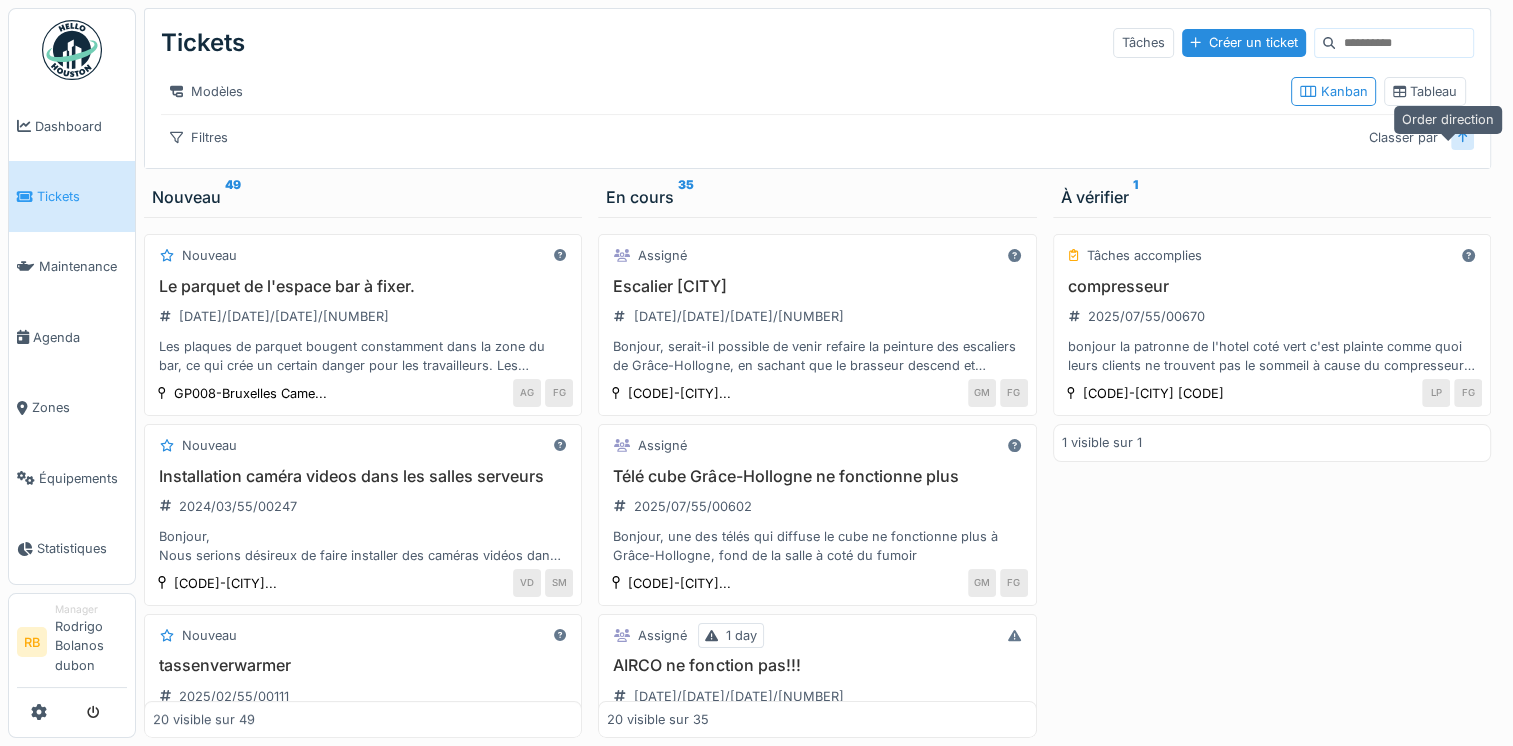click at bounding box center (1463, 137) 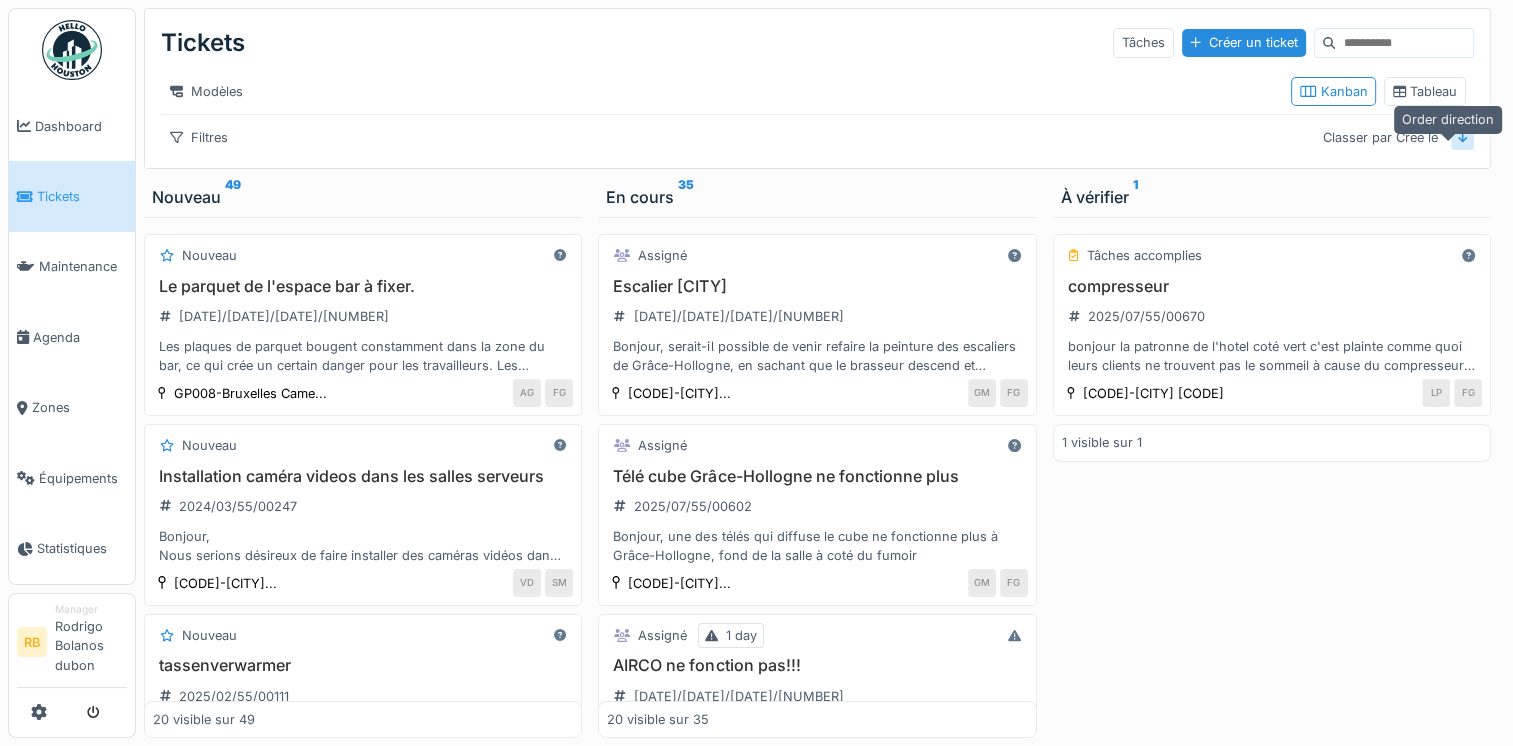 click 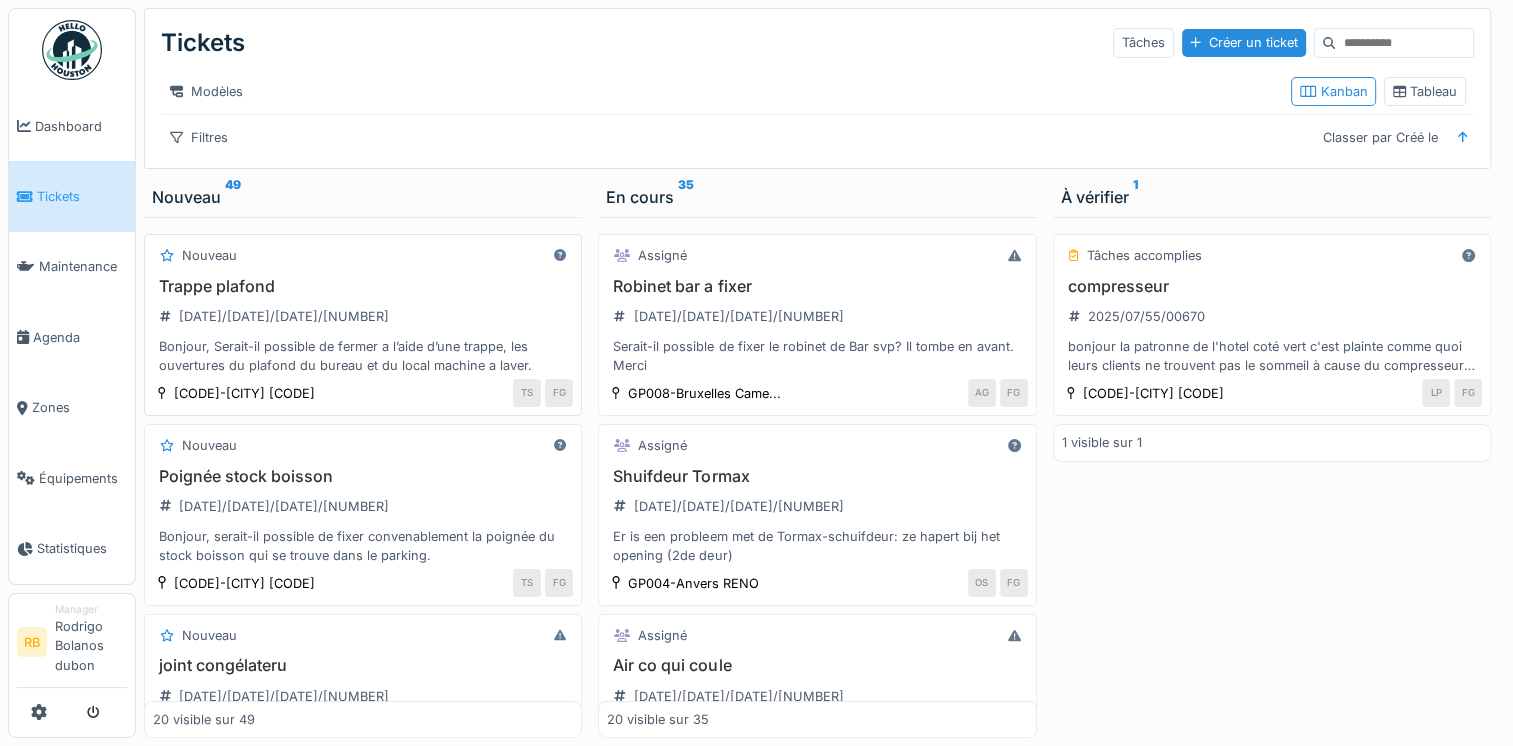 click on "Trappe plafond 2025/08/55/00702 Bonjour, Serait-il possible de fermer a l’aide d’une trappe, les ouvertures du plafond du bureau et du local machine a laver." at bounding box center [363, 326] 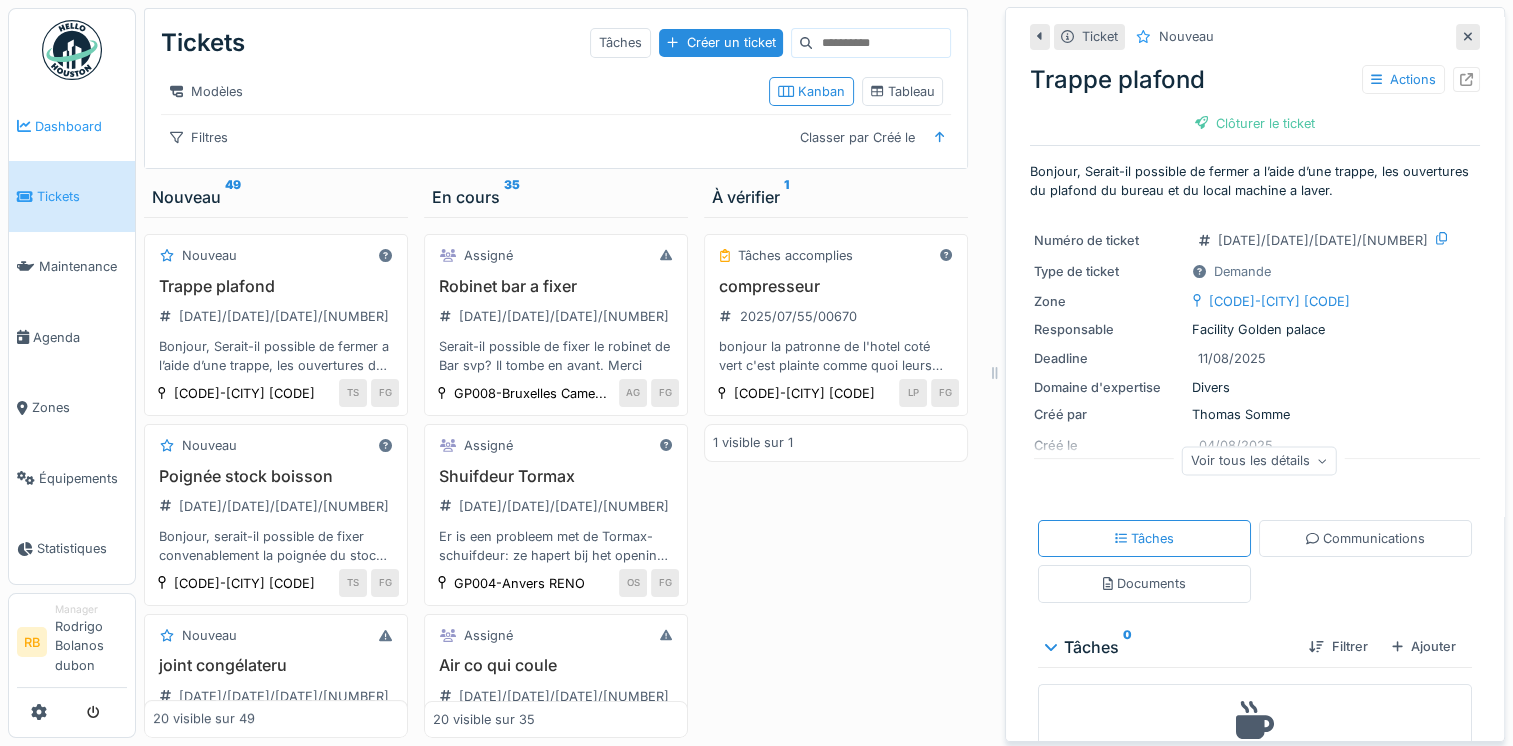 click on "Dashboard" at bounding box center (81, 126) 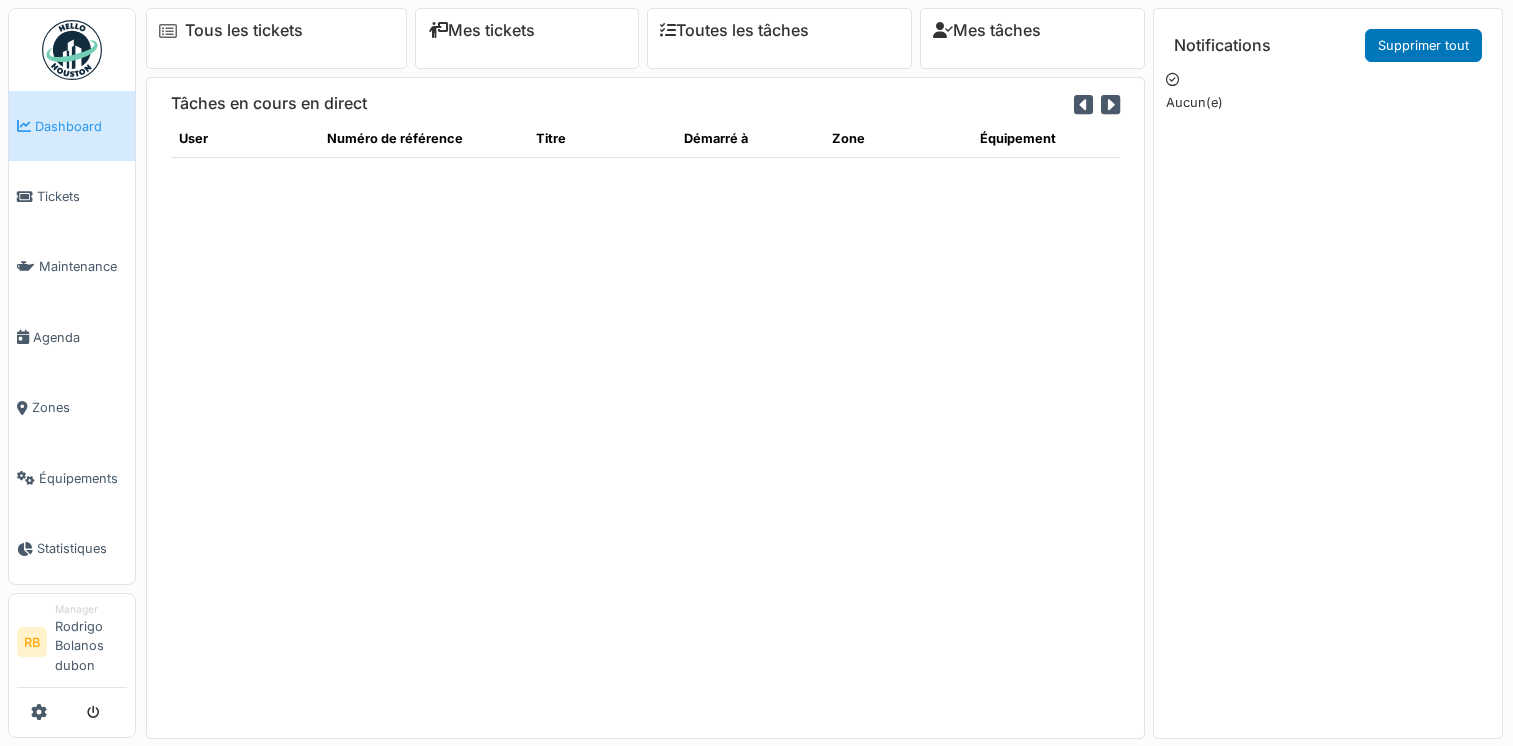 scroll, scrollTop: 0, scrollLeft: 0, axis: both 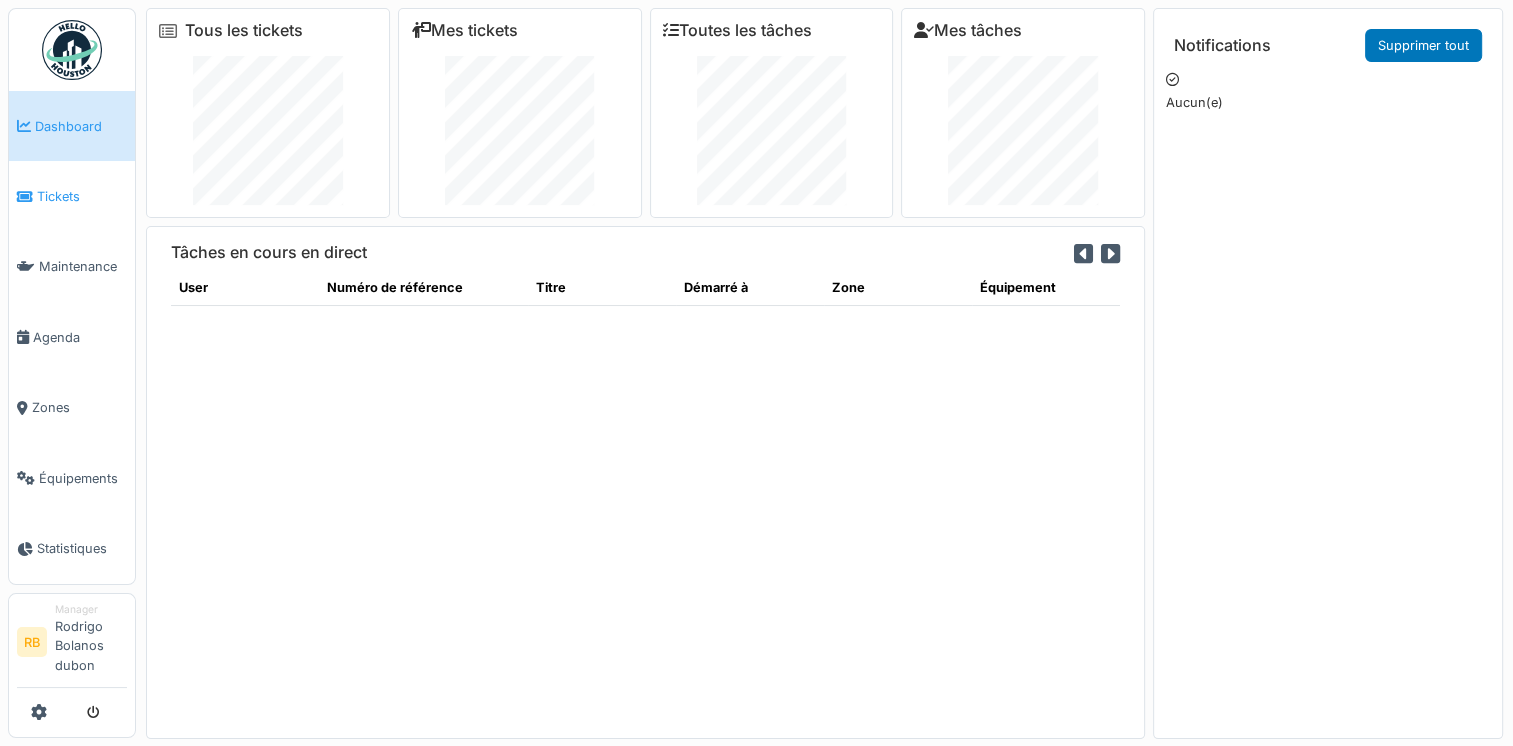 click on "Tickets" at bounding box center [82, 196] 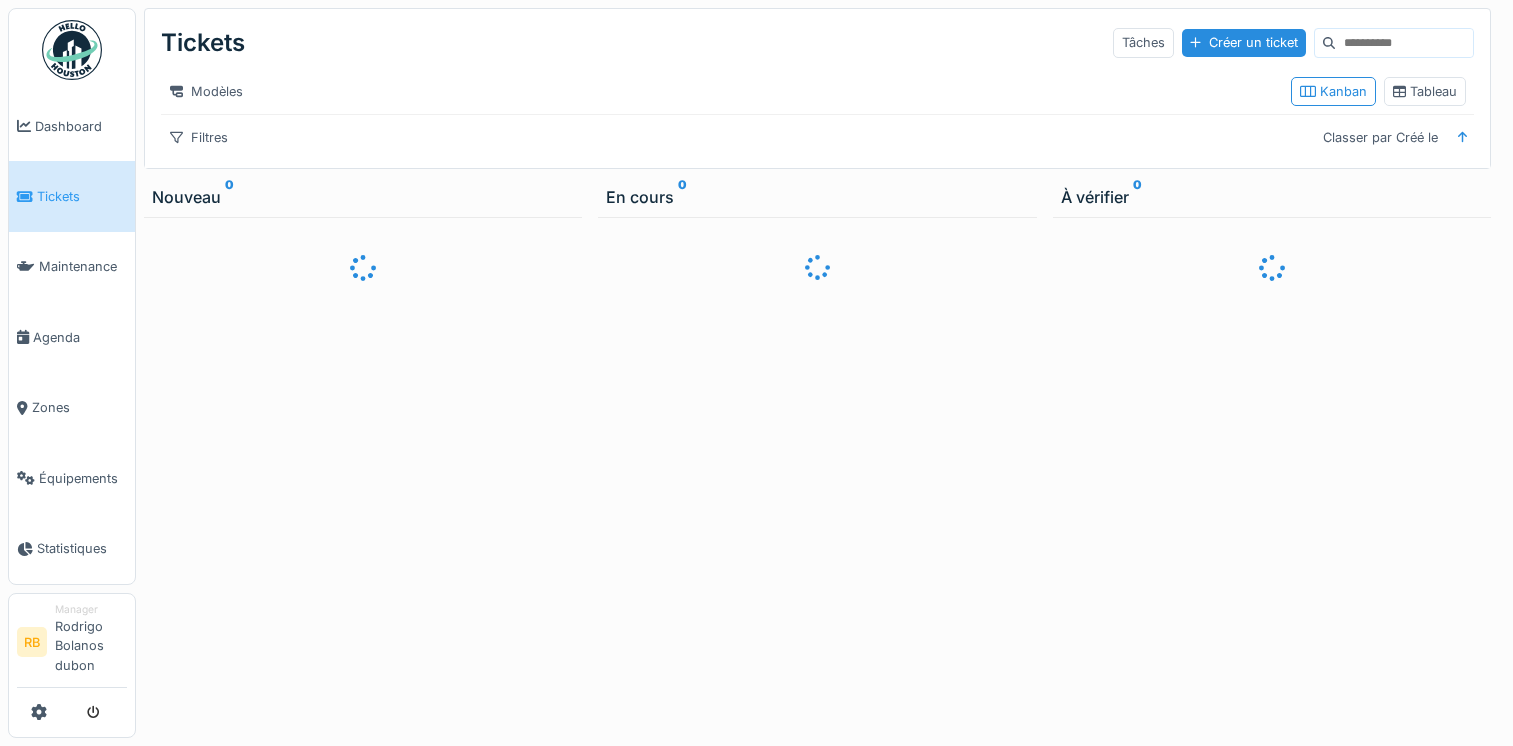 scroll, scrollTop: 0, scrollLeft: 0, axis: both 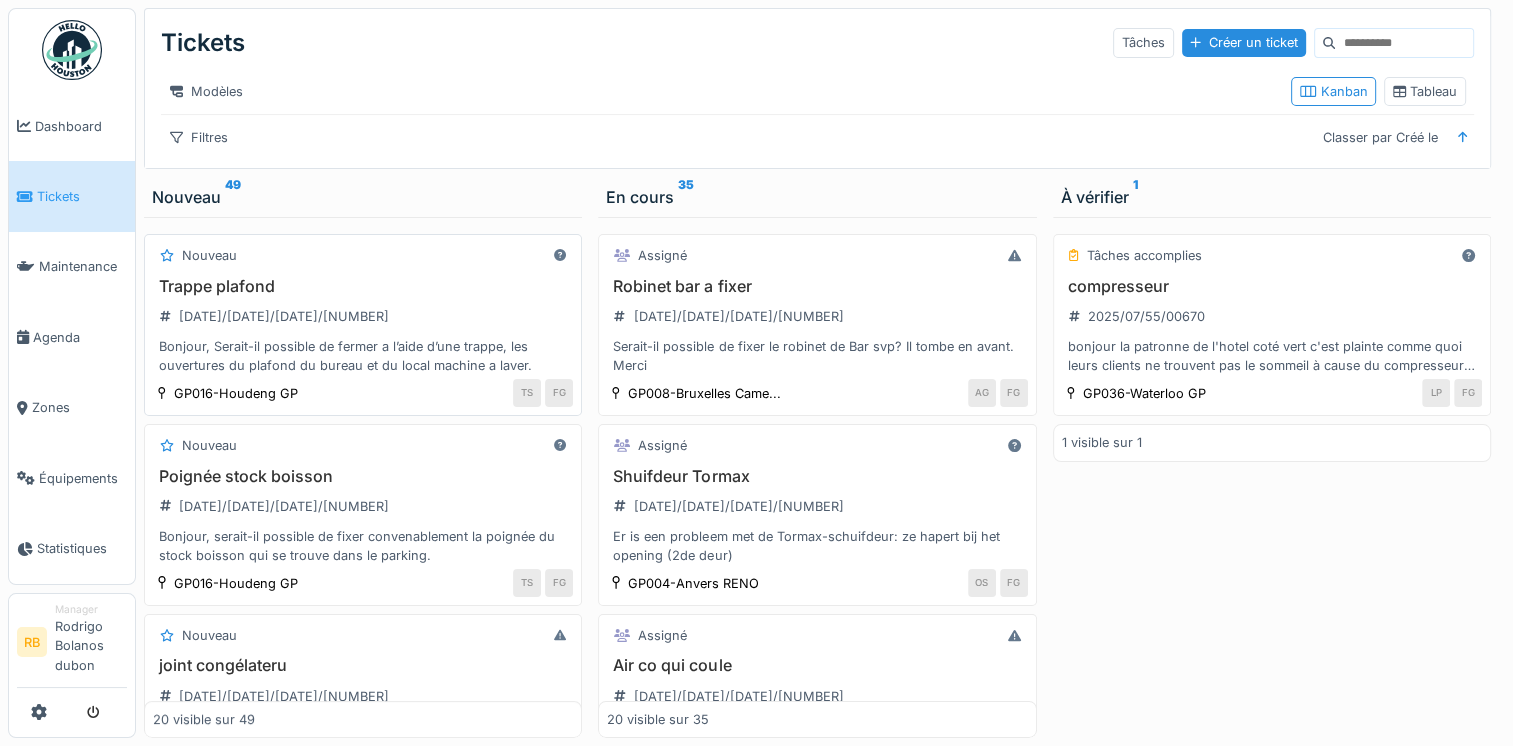 click on "Trappe plafond [DATE]/[DATE]/[DATE]/[NUMBER] Bonjour, Serait-il possible de fermer a l’aide d’une trappe, les ouvertures du plafond du bureau et du local machine a laver." at bounding box center (363, 326) 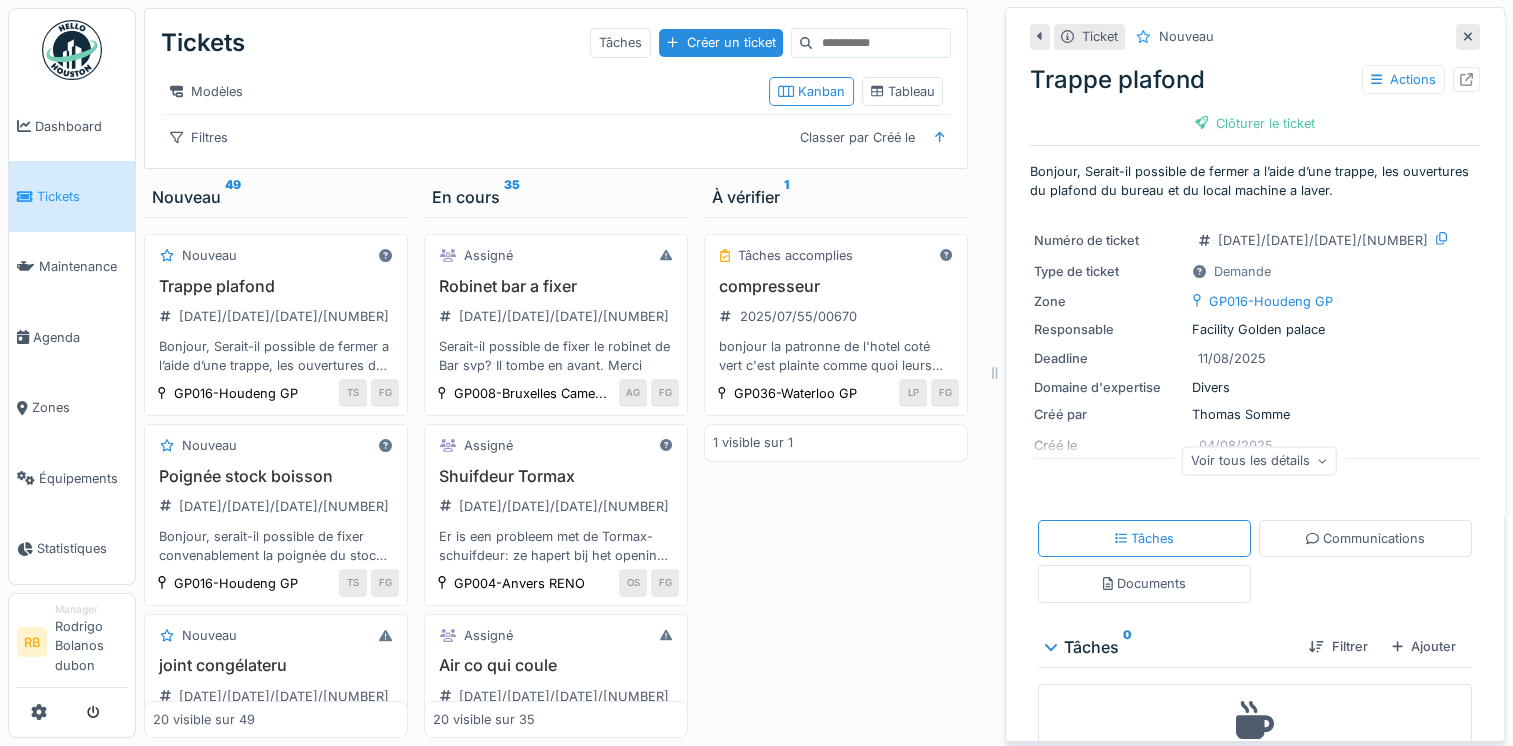 scroll, scrollTop: 68, scrollLeft: 0, axis: vertical 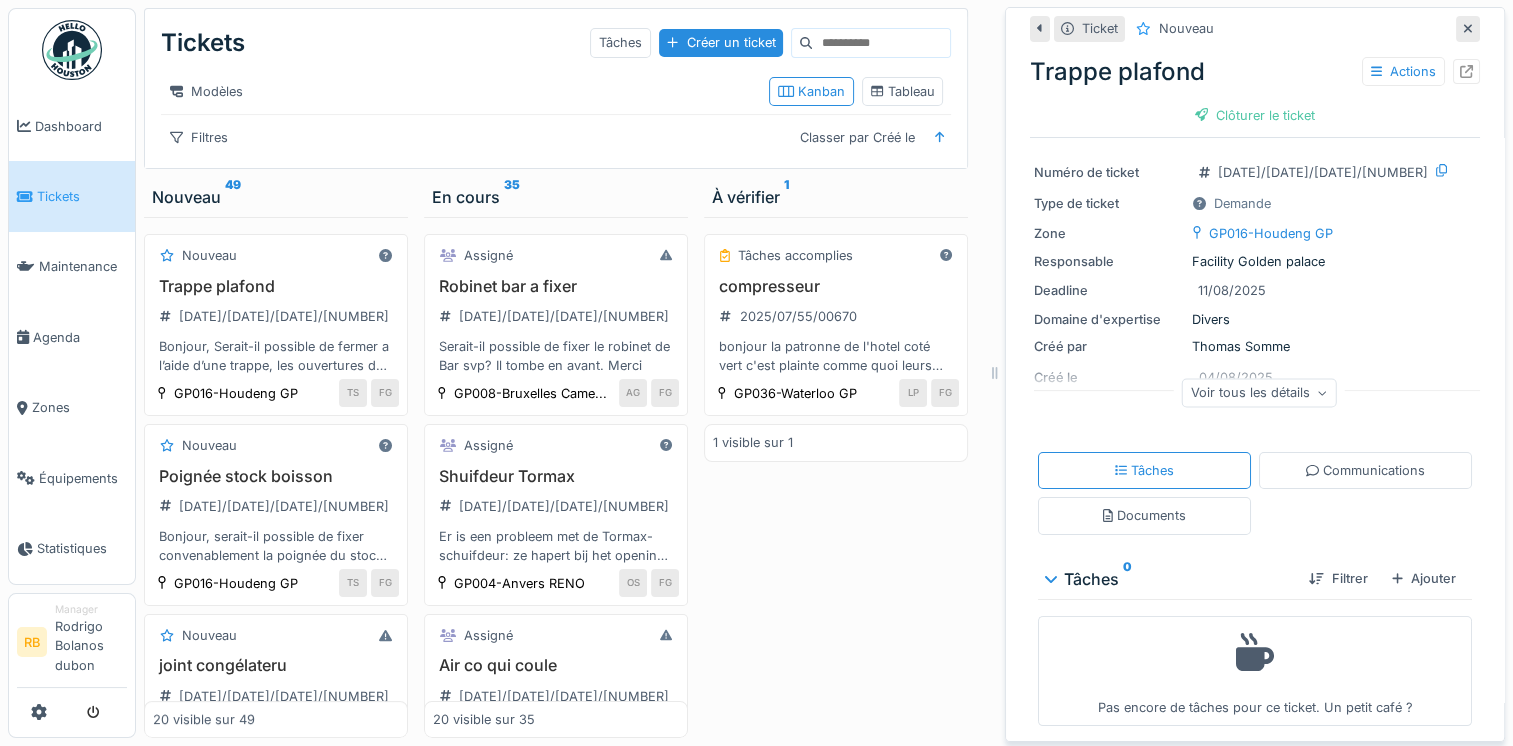 click on "Voir tous les détails" at bounding box center (1259, 392) 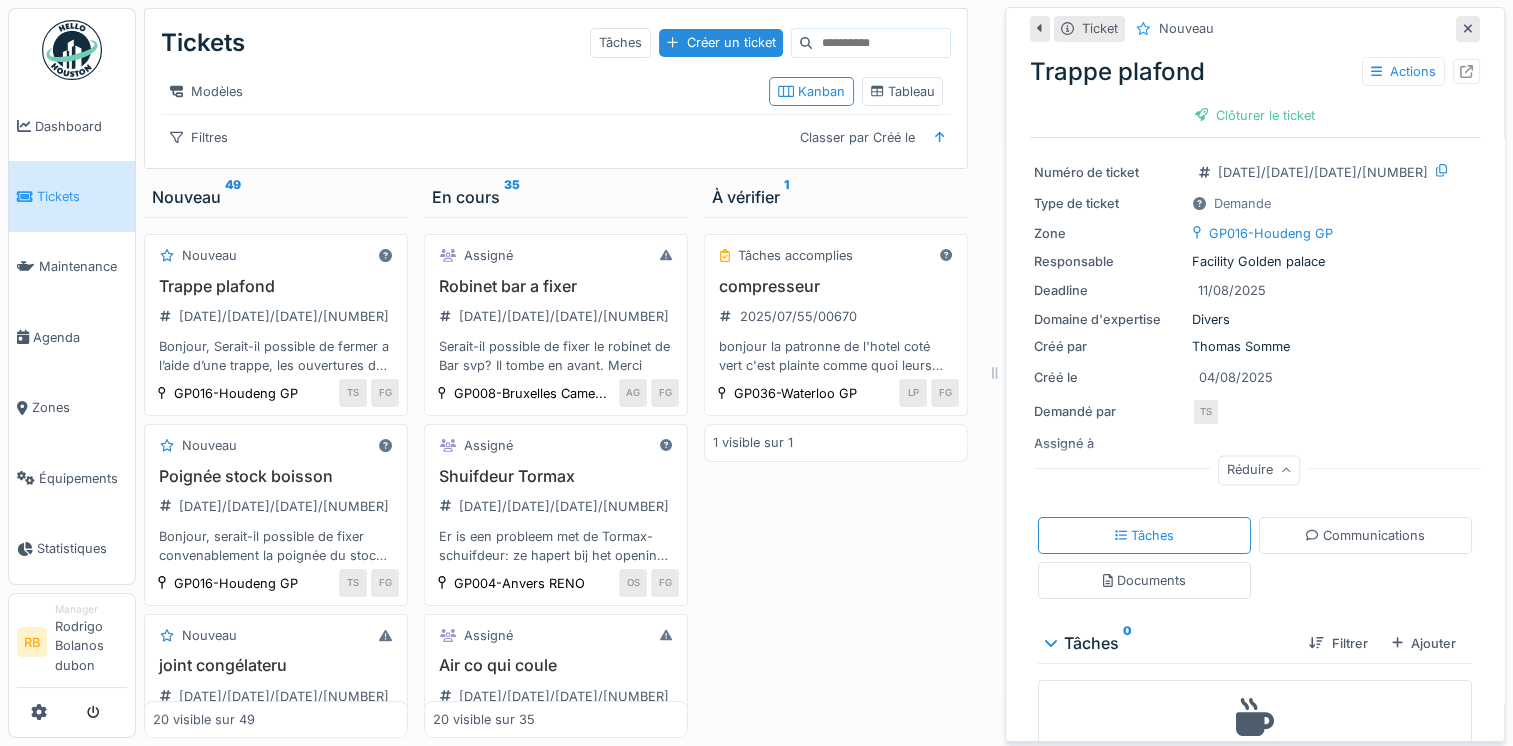 scroll, scrollTop: 0, scrollLeft: 0, axis: both 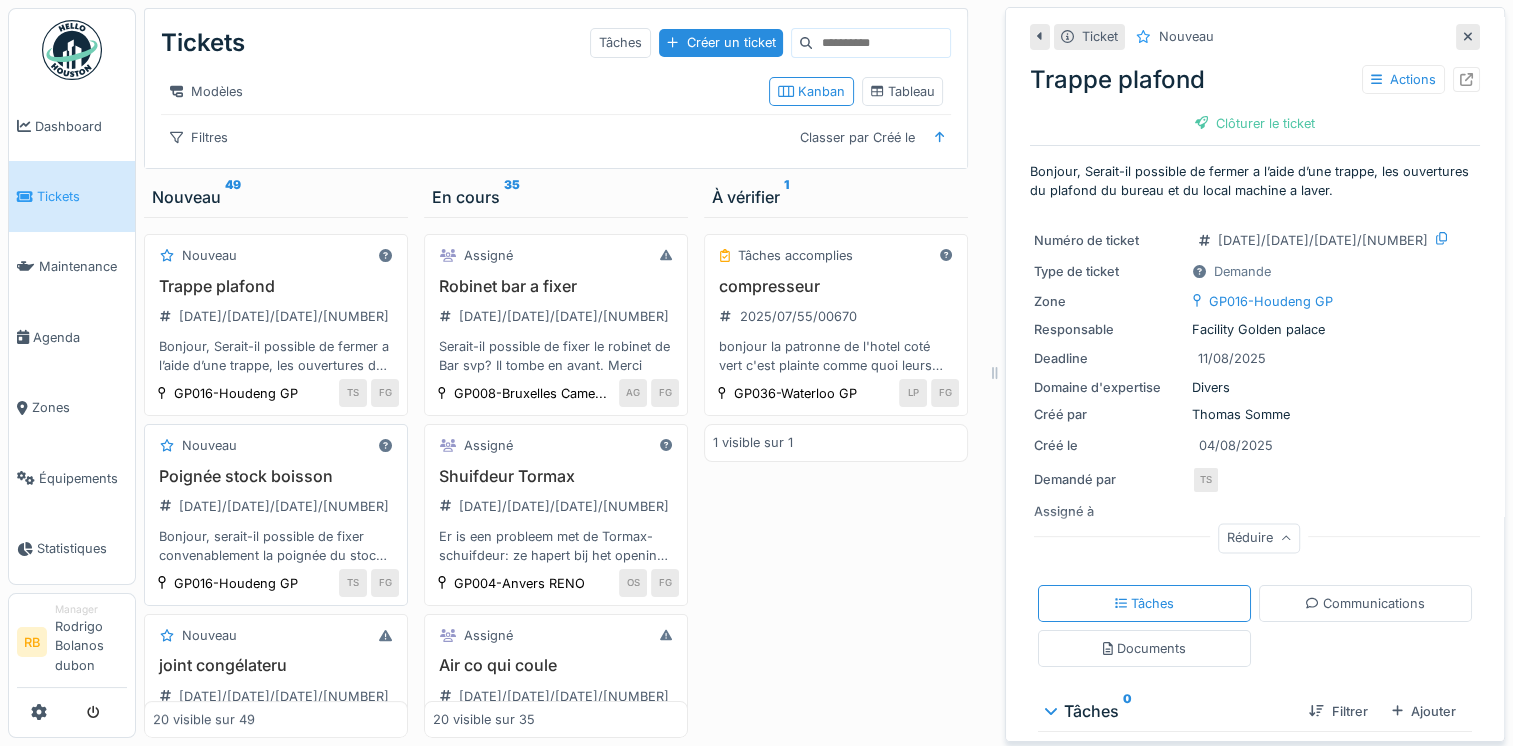 click on "Poignée stock boisson 2025/08/55/00703 Bonjour,  serait-il possible de fixer convenablement la poignée du stock boisson qui se trouve dans le parking." at bounding box center [276, 516] 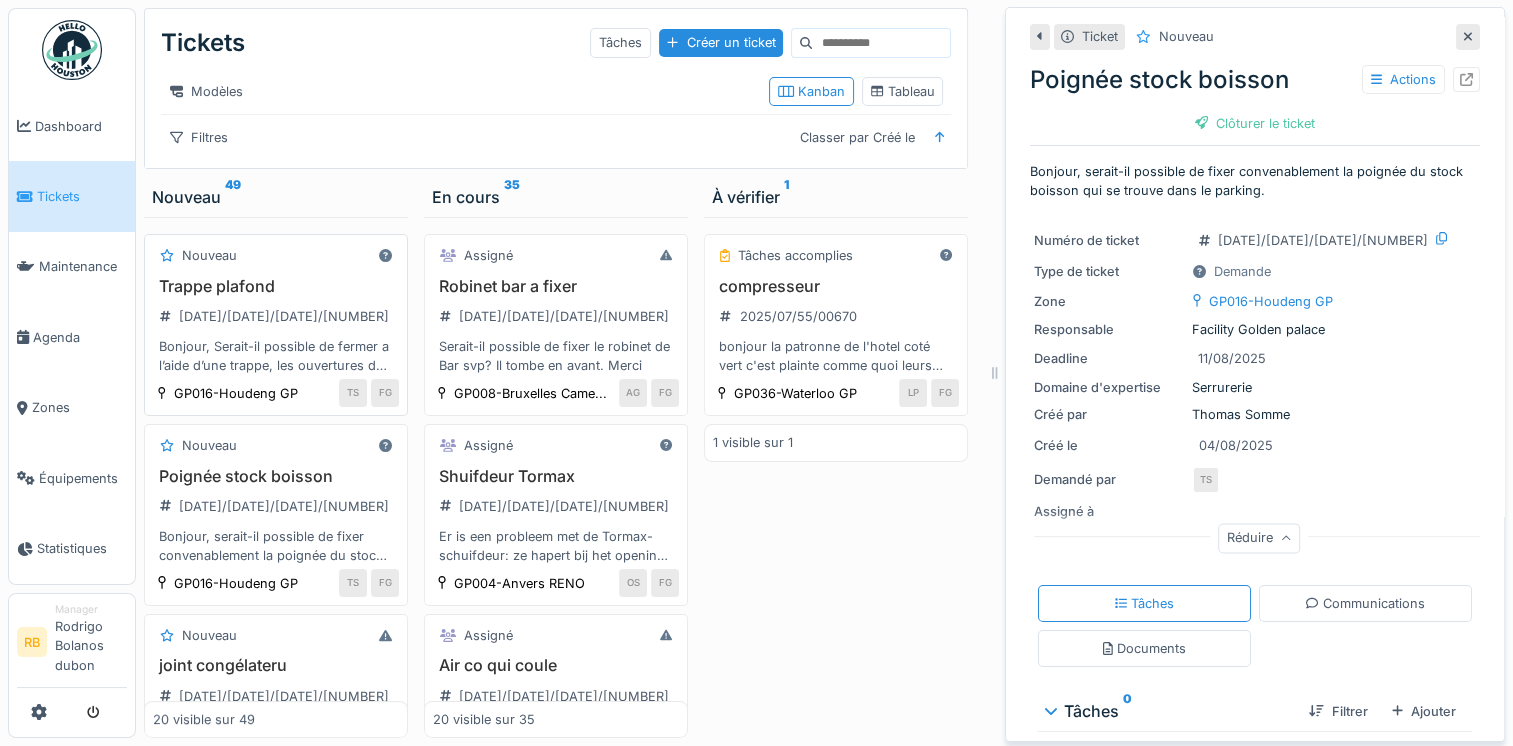 click on "Trappe plafond 2025/08/55/00702 Bonjour, Serait-il possible de fermer a l’aide d’une trappe, les ouvertures du plafond du bureau et du local machine a laver." at bounding box center (276, 326) 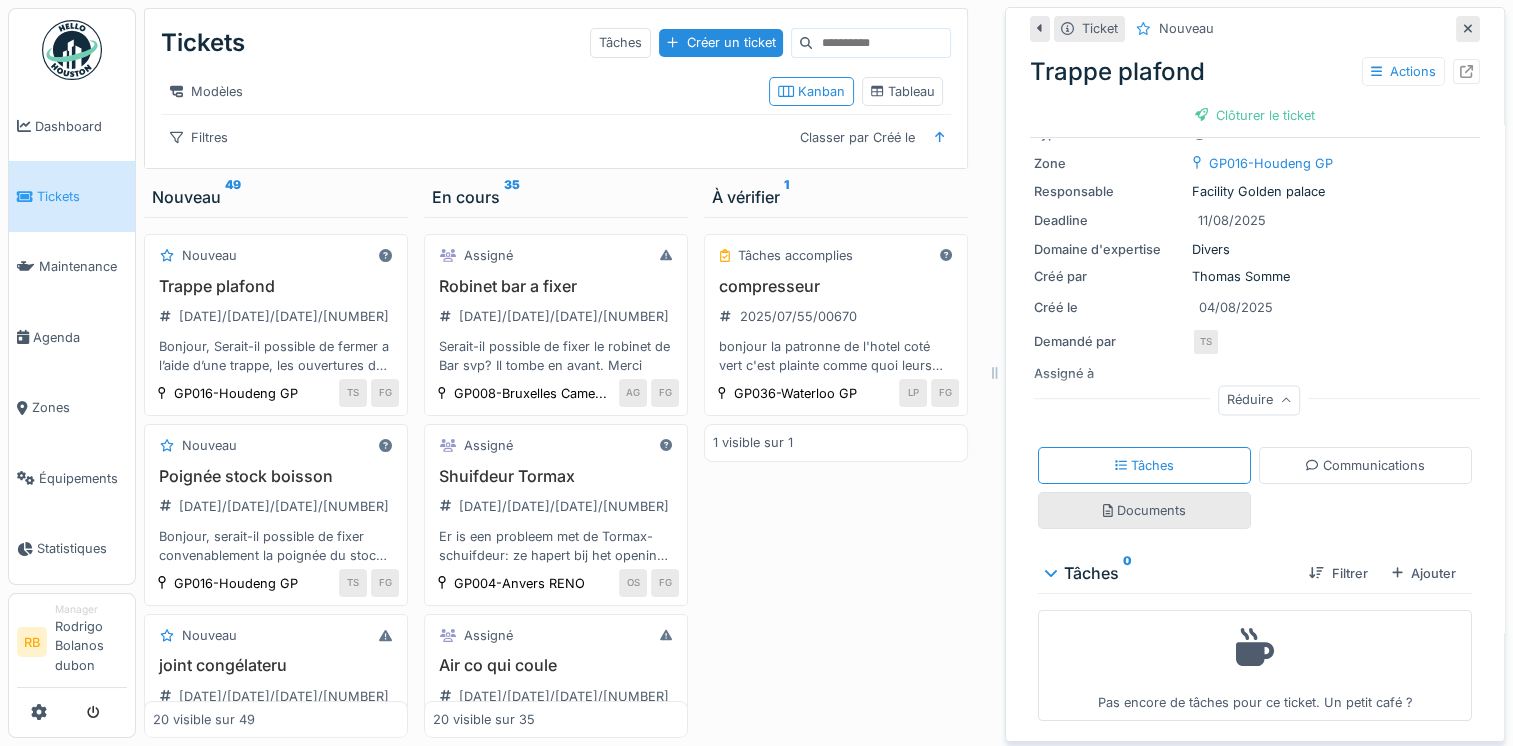 click on "Documents" at bounding box center [1144, 510] 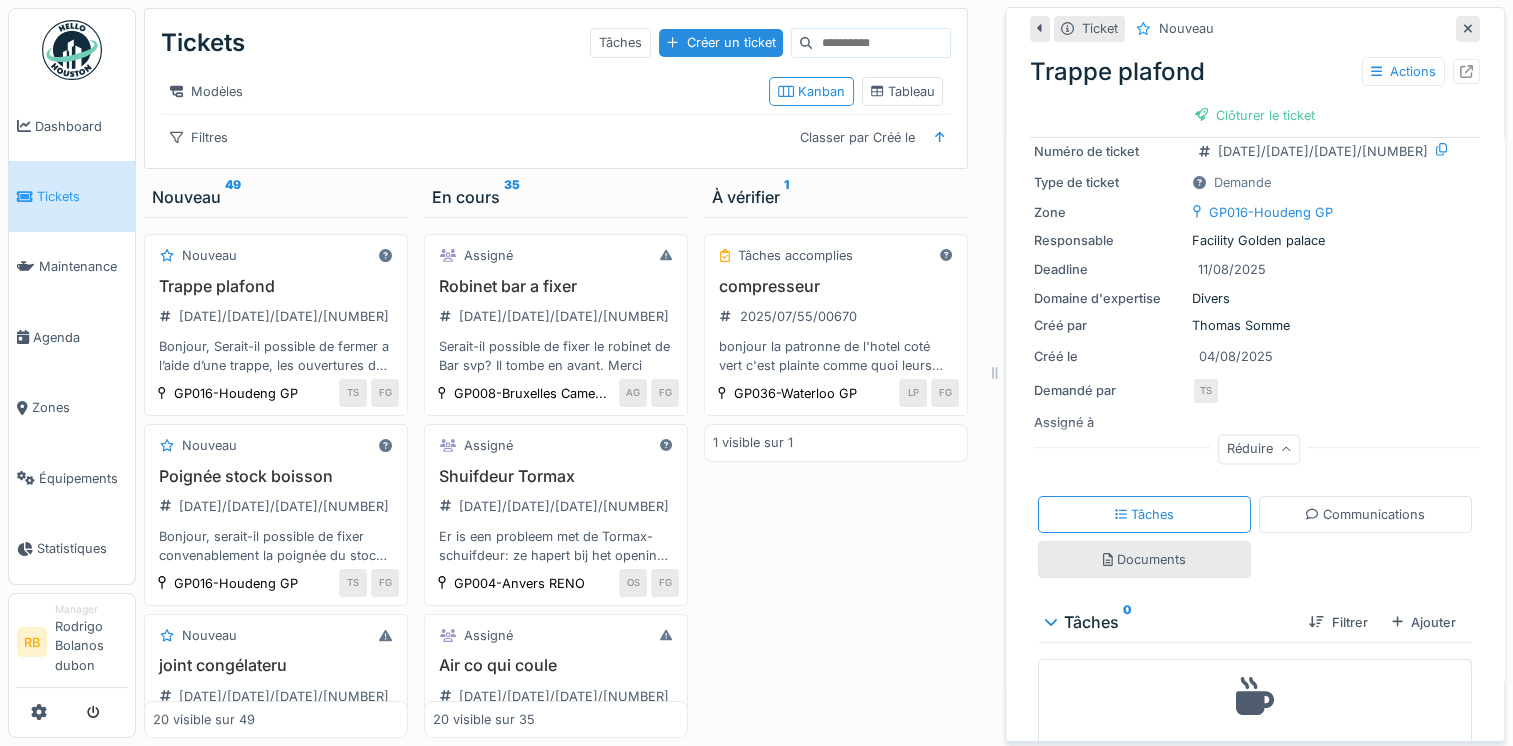 scroll, scrollTop: 15, scrollLeft: 0, axis: vertical 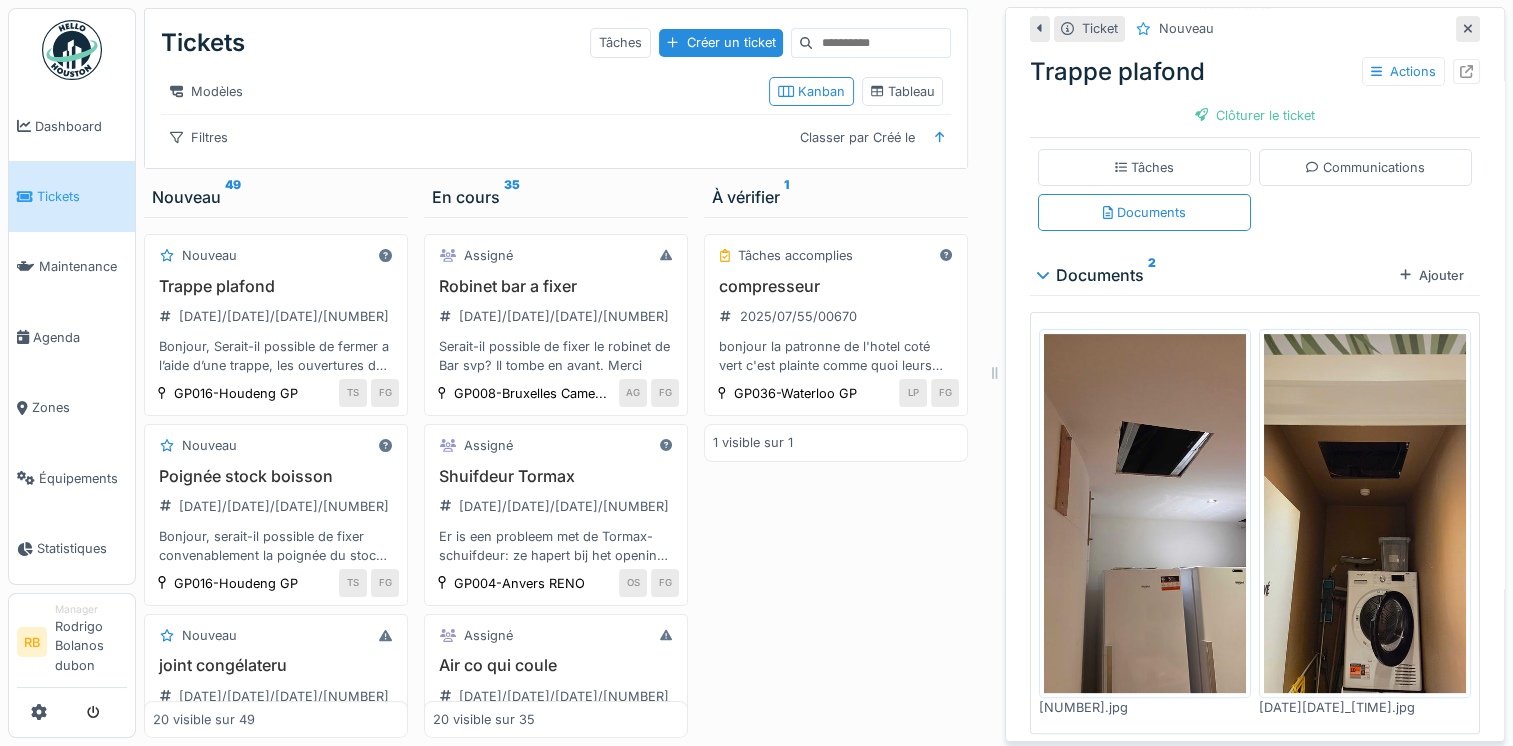 click at bounding box center [1145, 513] 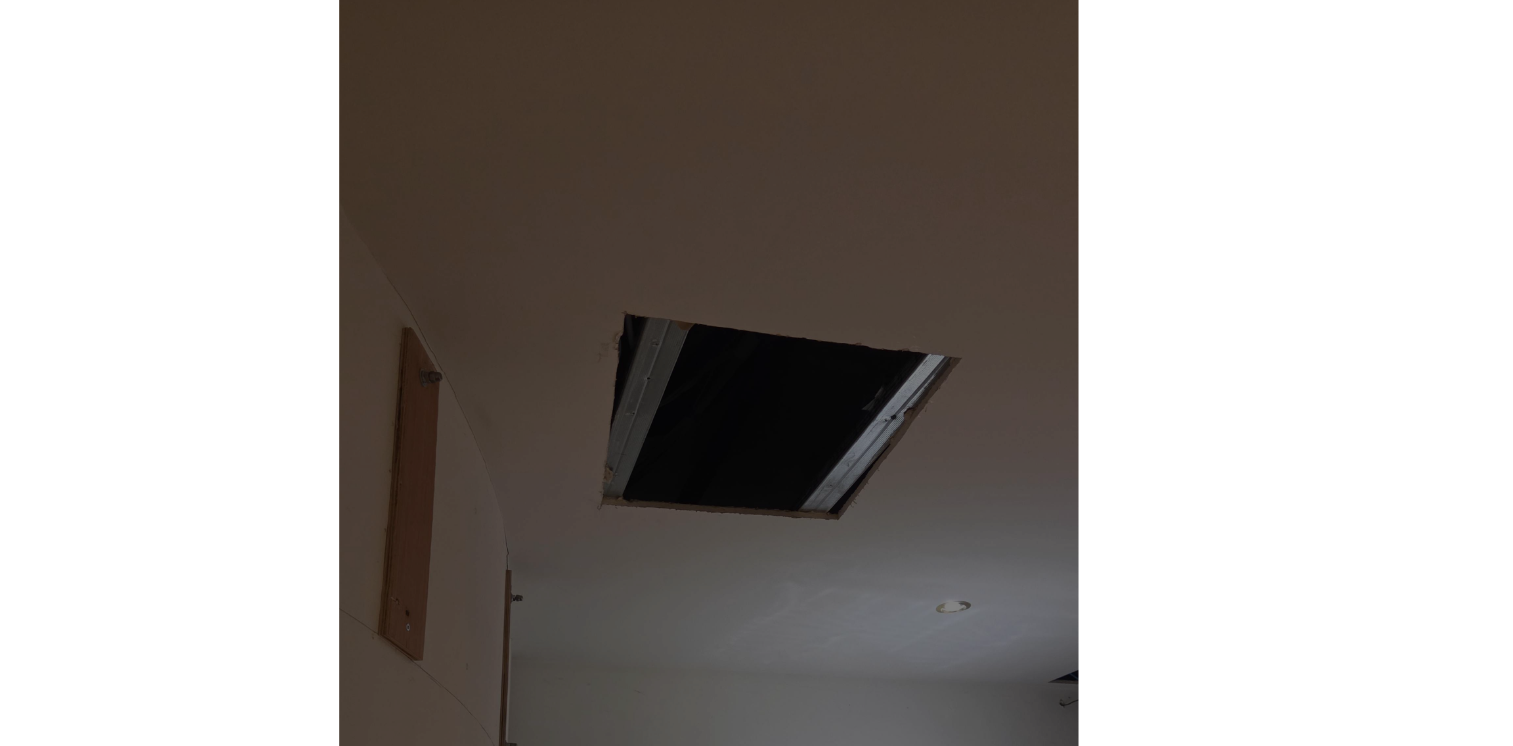 scroll, scrollTop: 15, scrollLeft: 0, axis: vertical 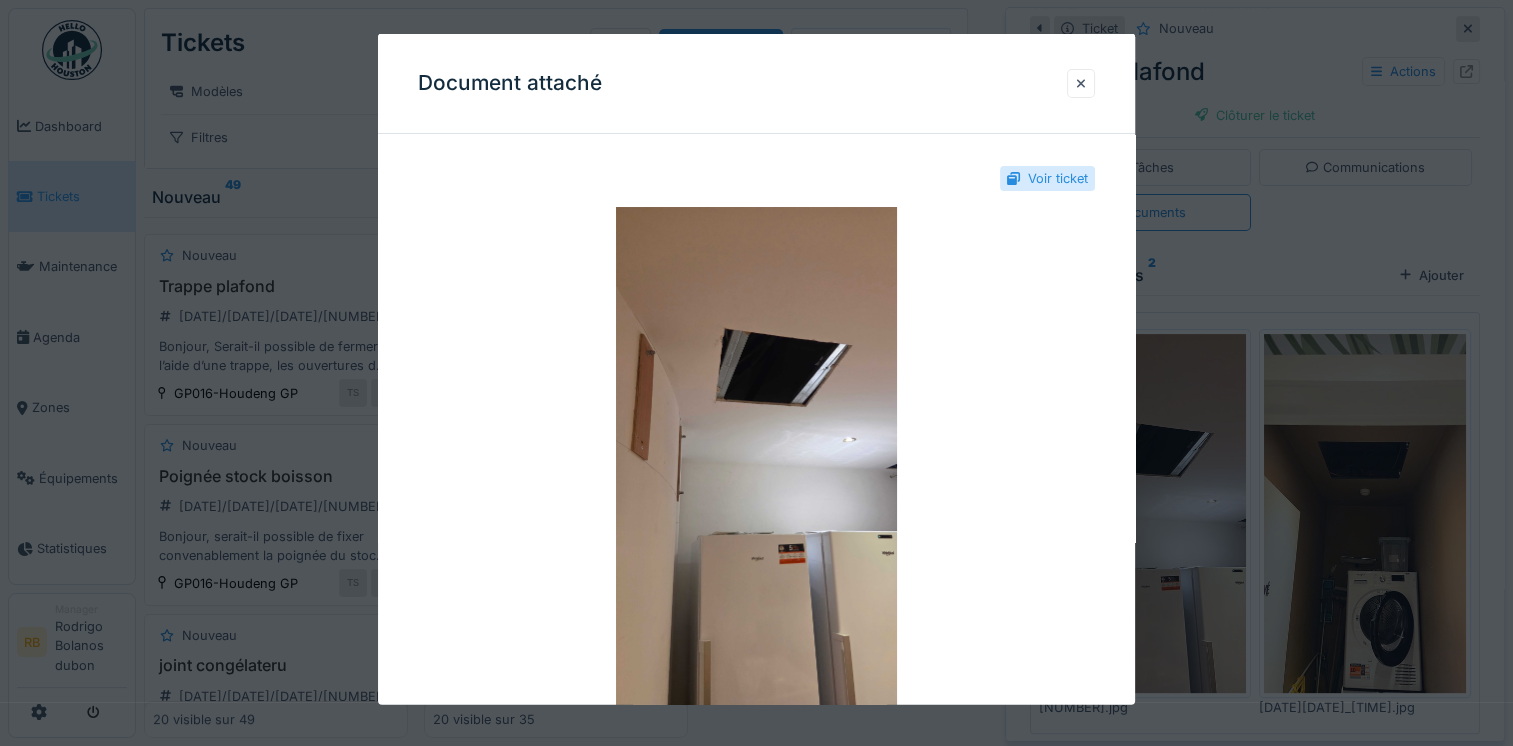 click at bounding box center (756, 373) 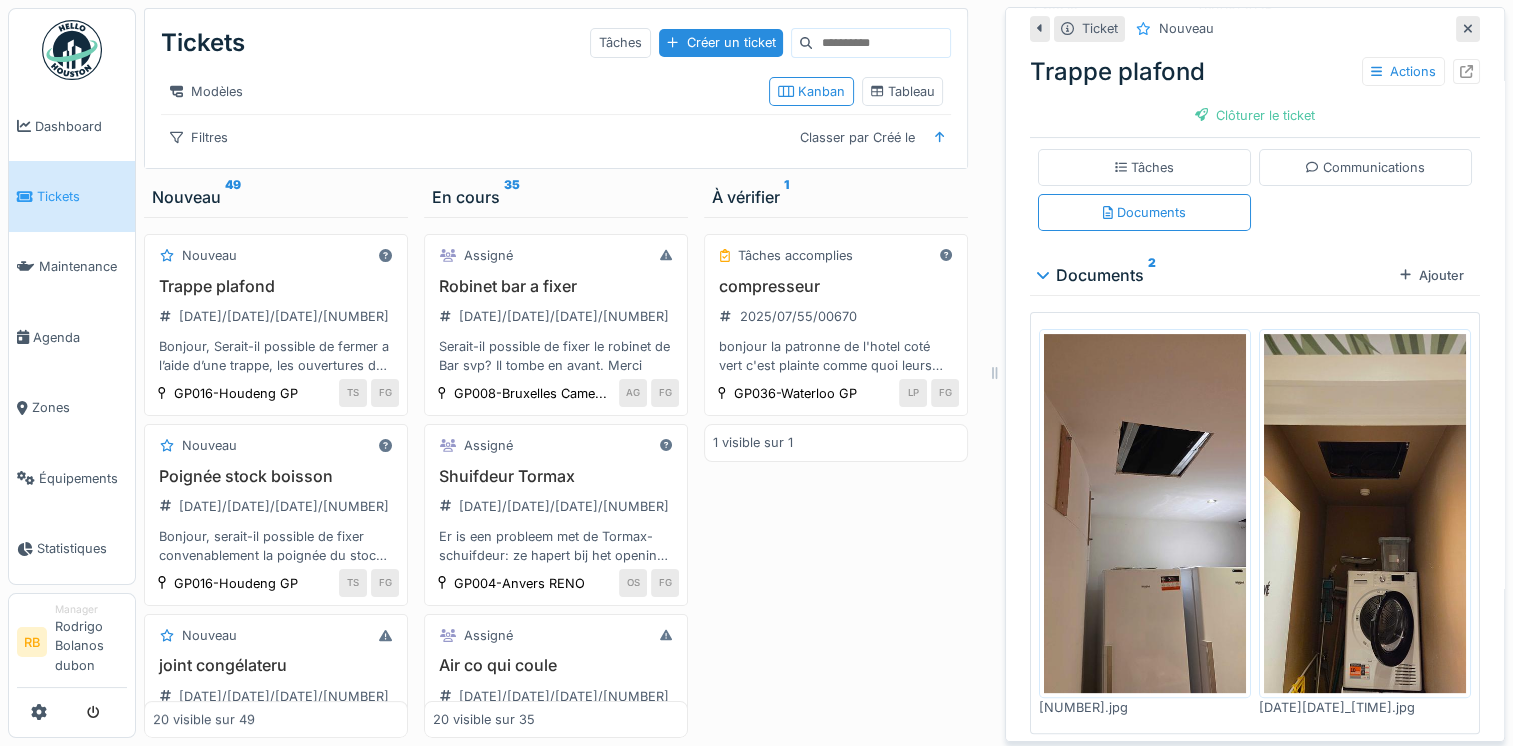 click at bounding box center (1365, 513) 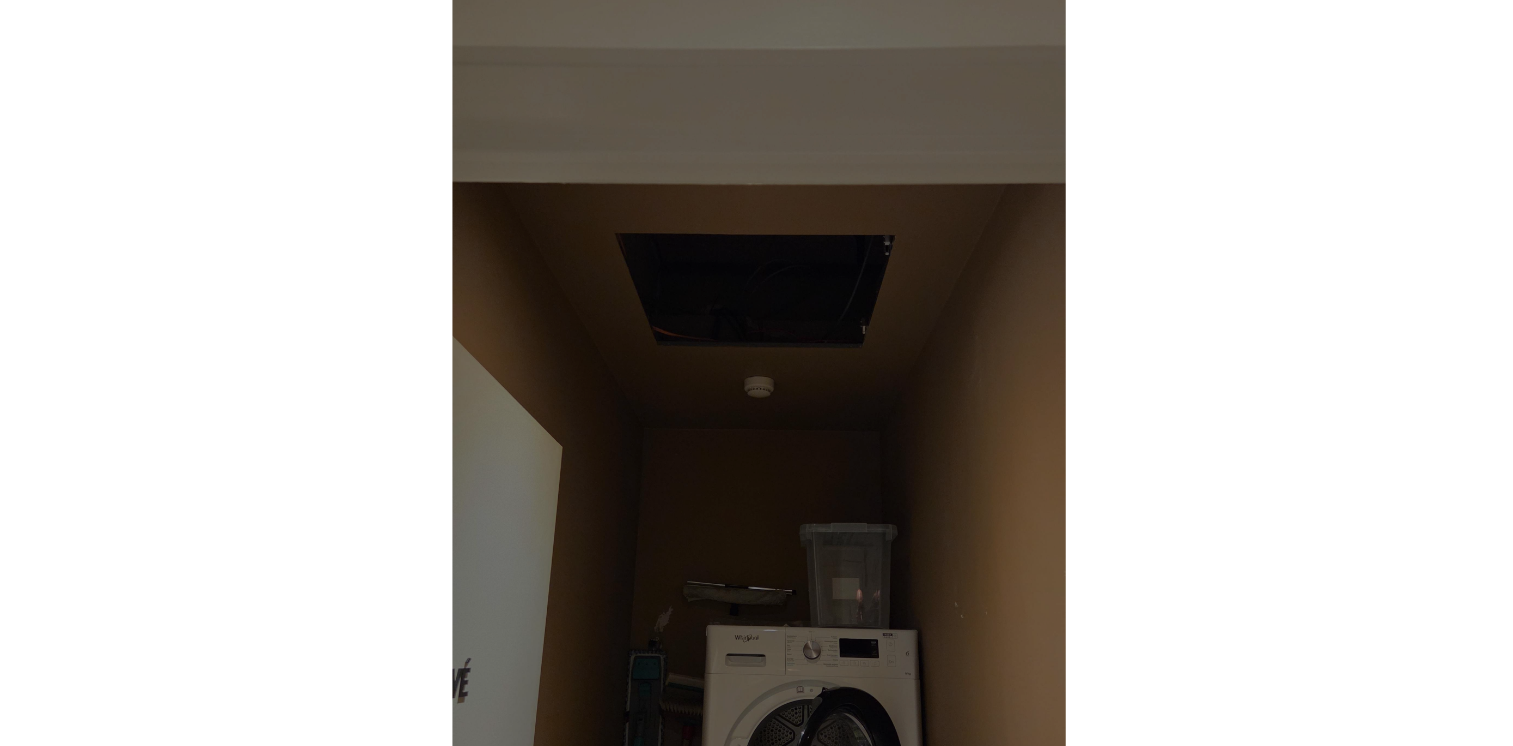 scroll, scrollTop: 15, scrollLeft: 0, axis: vertical 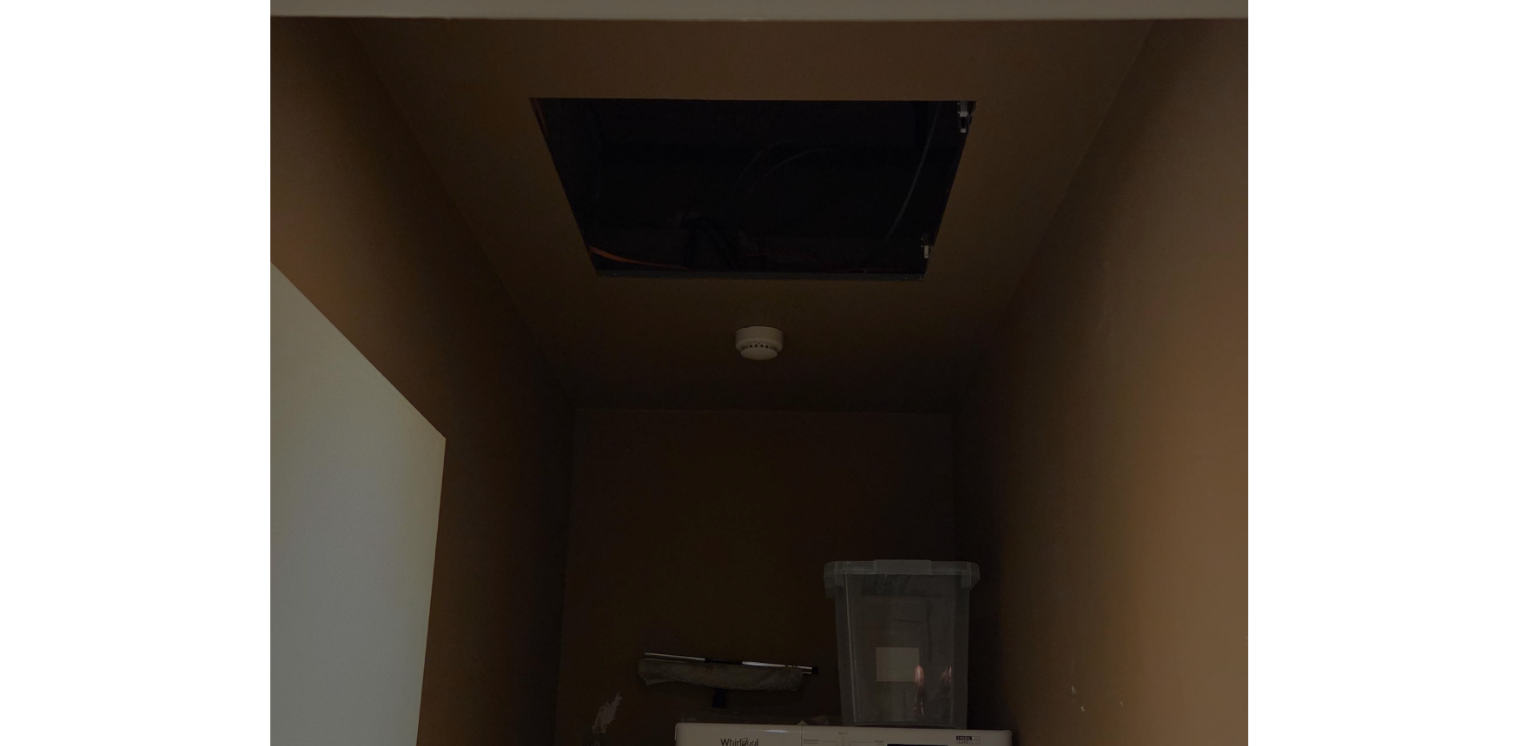 click at bounding box center (756, 457) 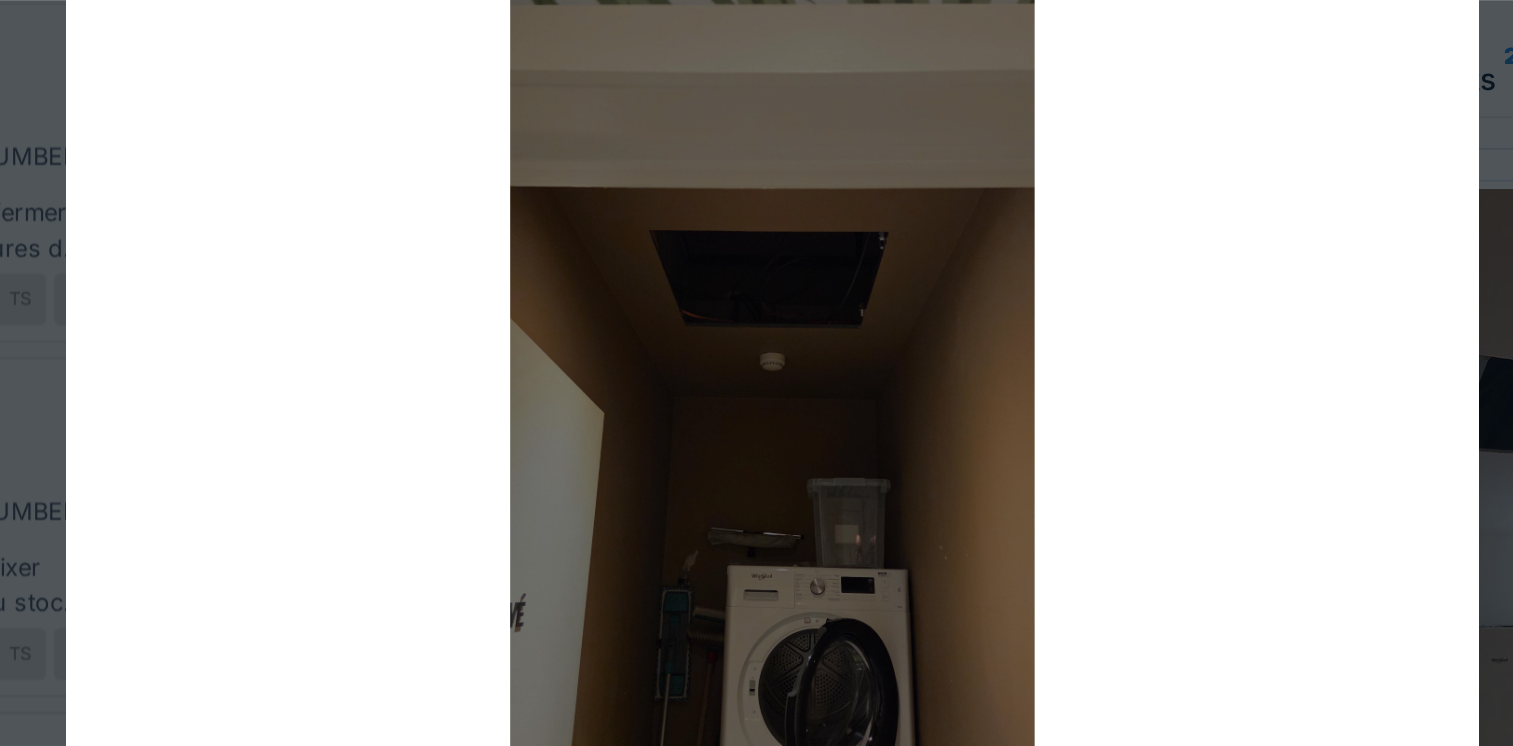 scroll, scrollTop: 15, scrollLeft: 0, axis: vertical 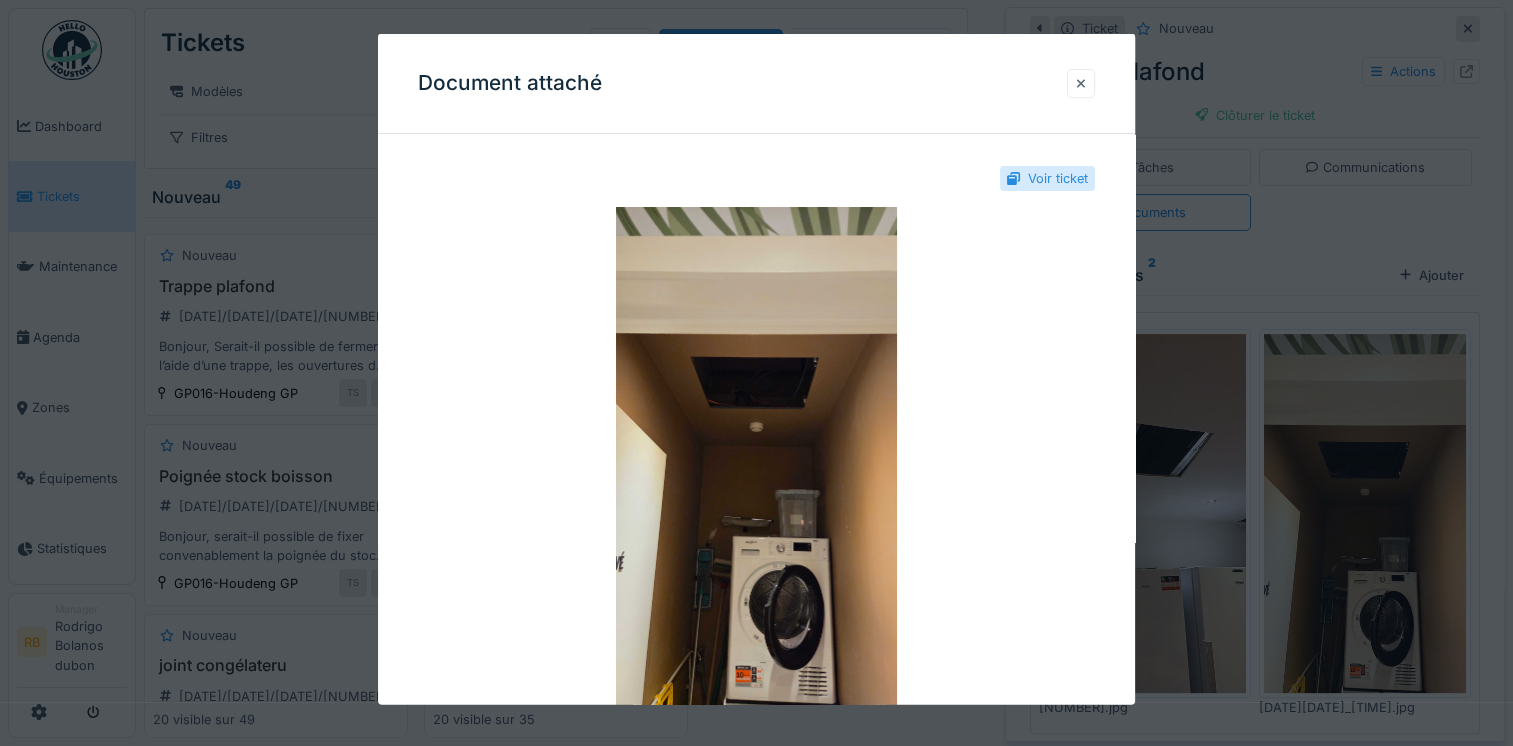 click at bounding box center [1081, 82] 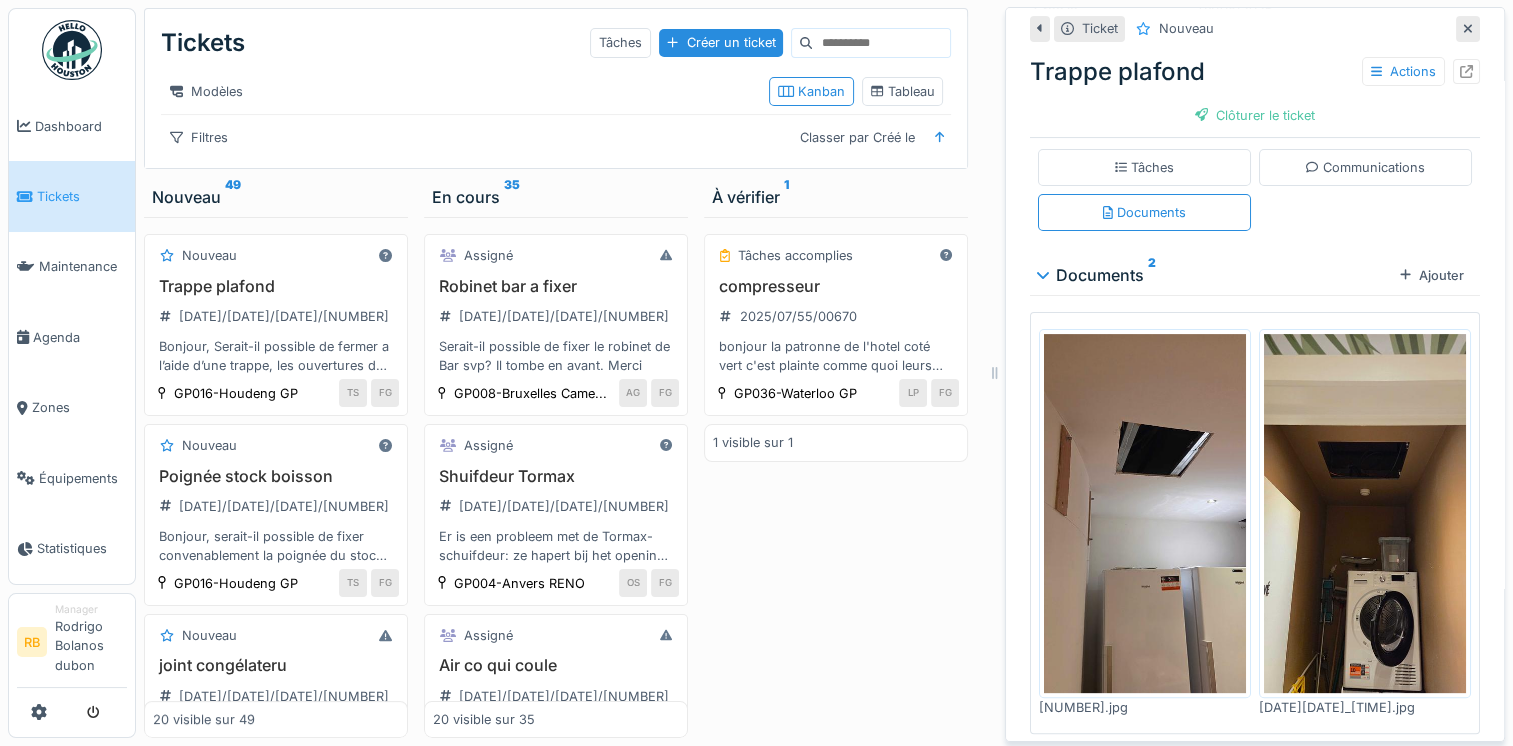 scroll, scrollTop: 0, scrollLeft: 0, axis: both 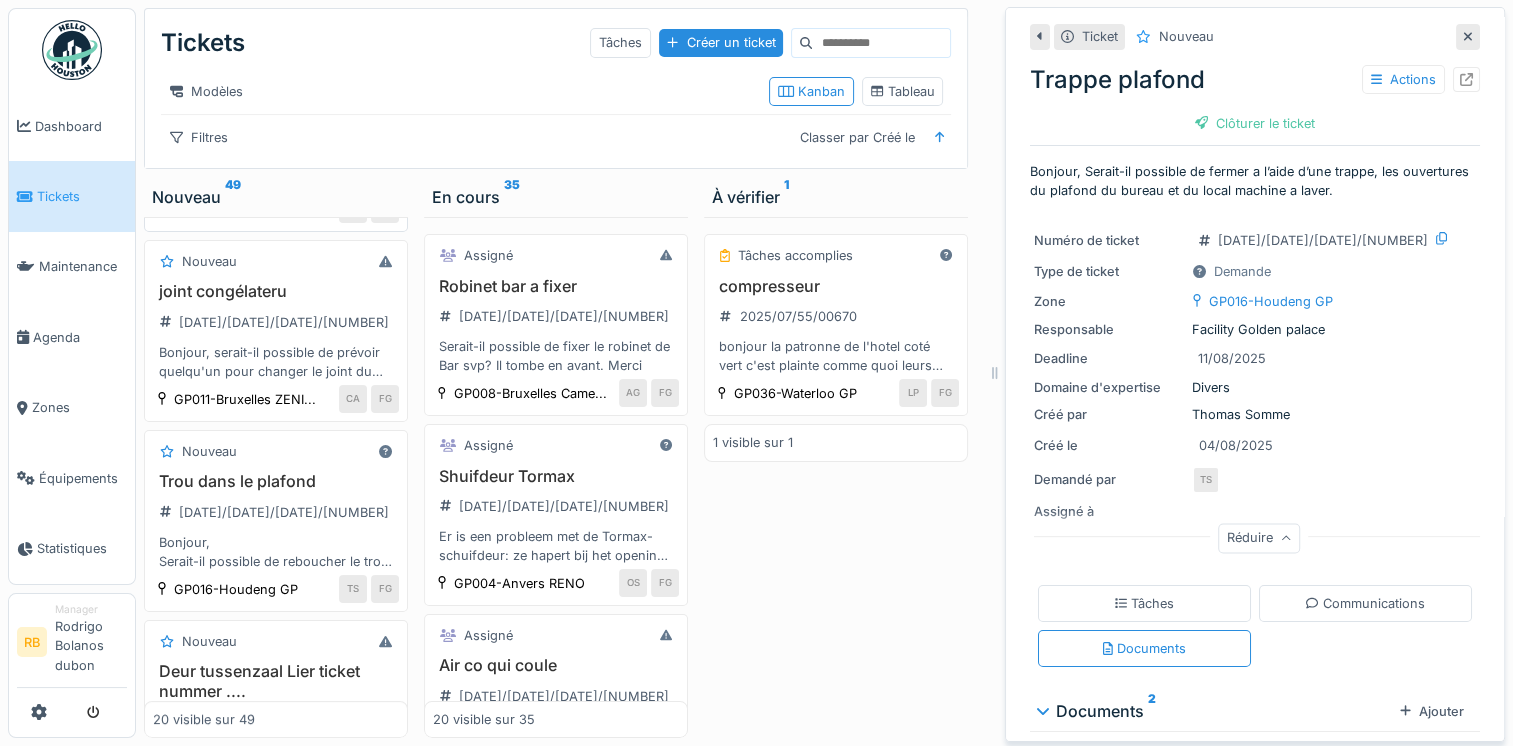 click on "Trou dans le plafond 2025/08/55/00701 Bonjour,
Serait-il possible de reboucher le trou près des télévisions." at bounding box center [276, 521] 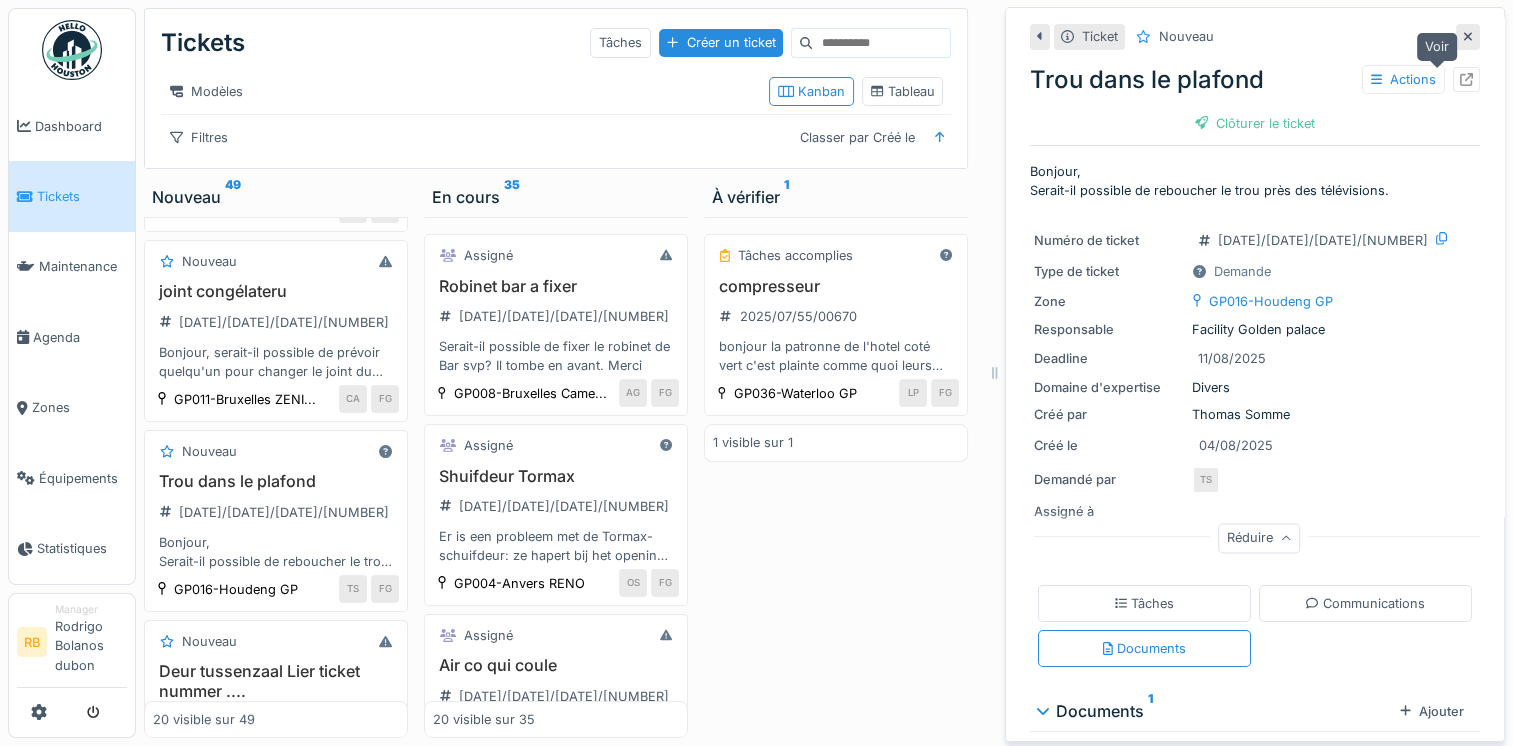 click at bounding box center [1466, 79] 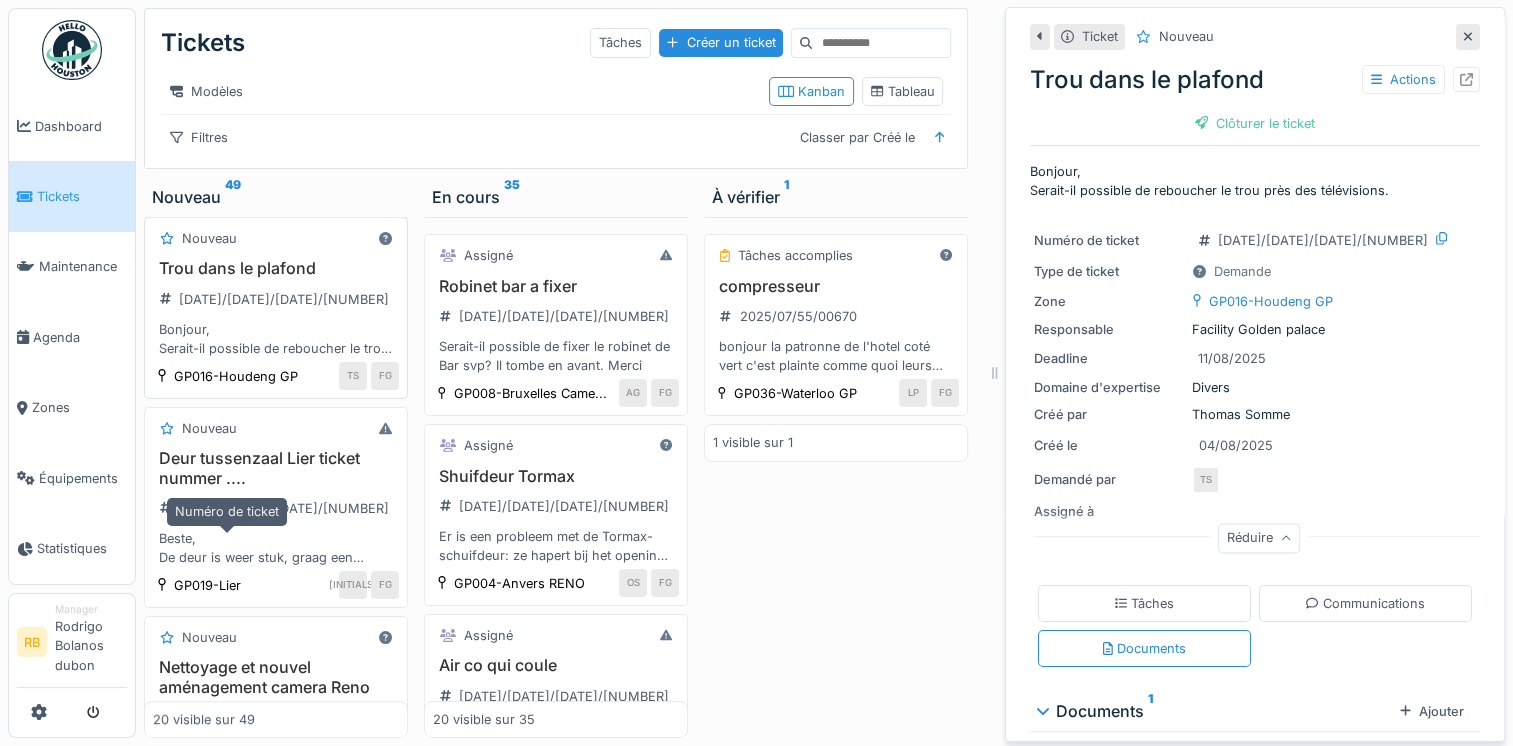 scroll, scrollTop: 587, scrollLeft: 0, axis: vertical 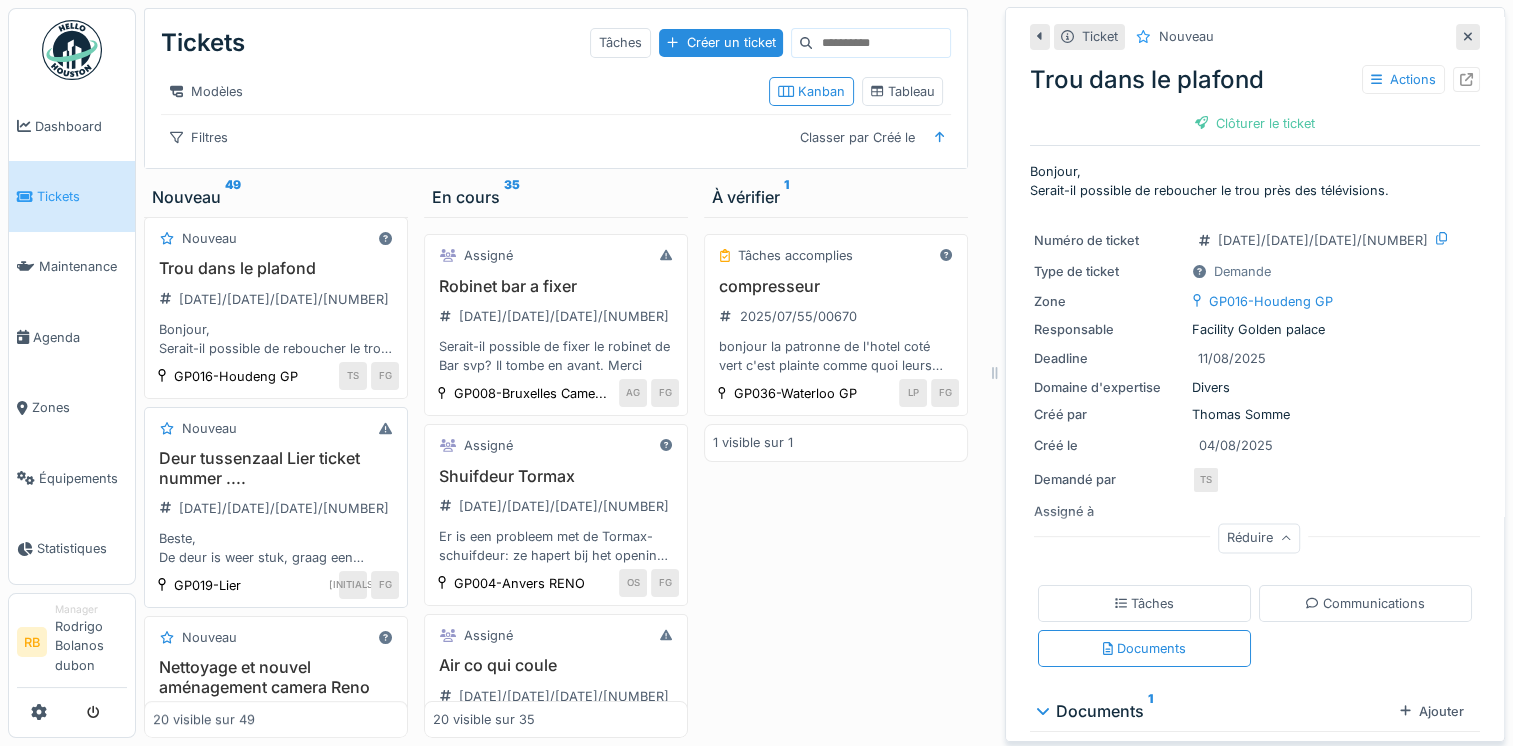 click on "Deur tussenzaal Lier ticket nummer .... 2025/08/55/00704 Beste,
De deur is weer stuk, graag een wijziging van het type slot aub." at bounding box center [276, 508] 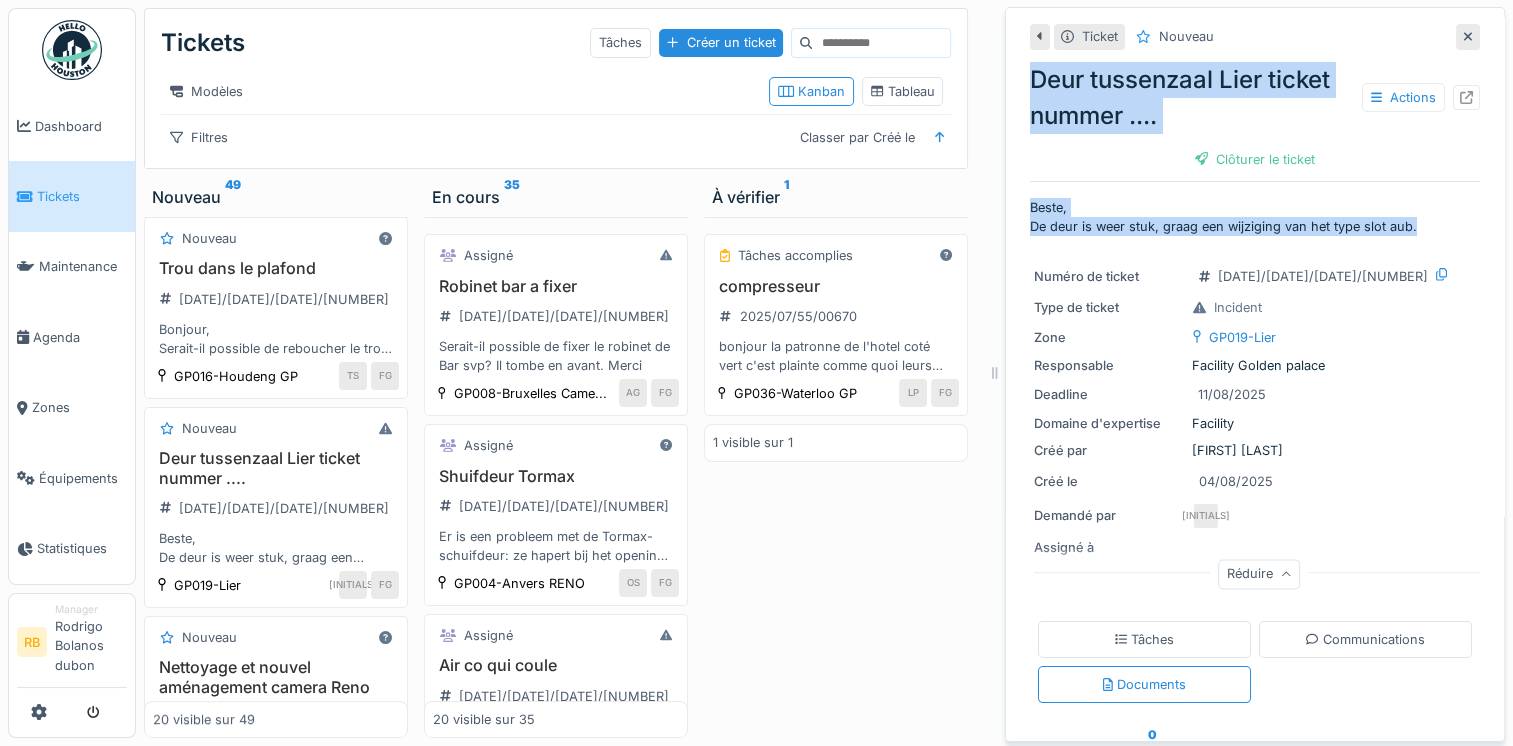 drag, startPoint x: 1412, startPoint y: 210, endPoint x: 1008, endPoint y: 63, distance: 429.91278 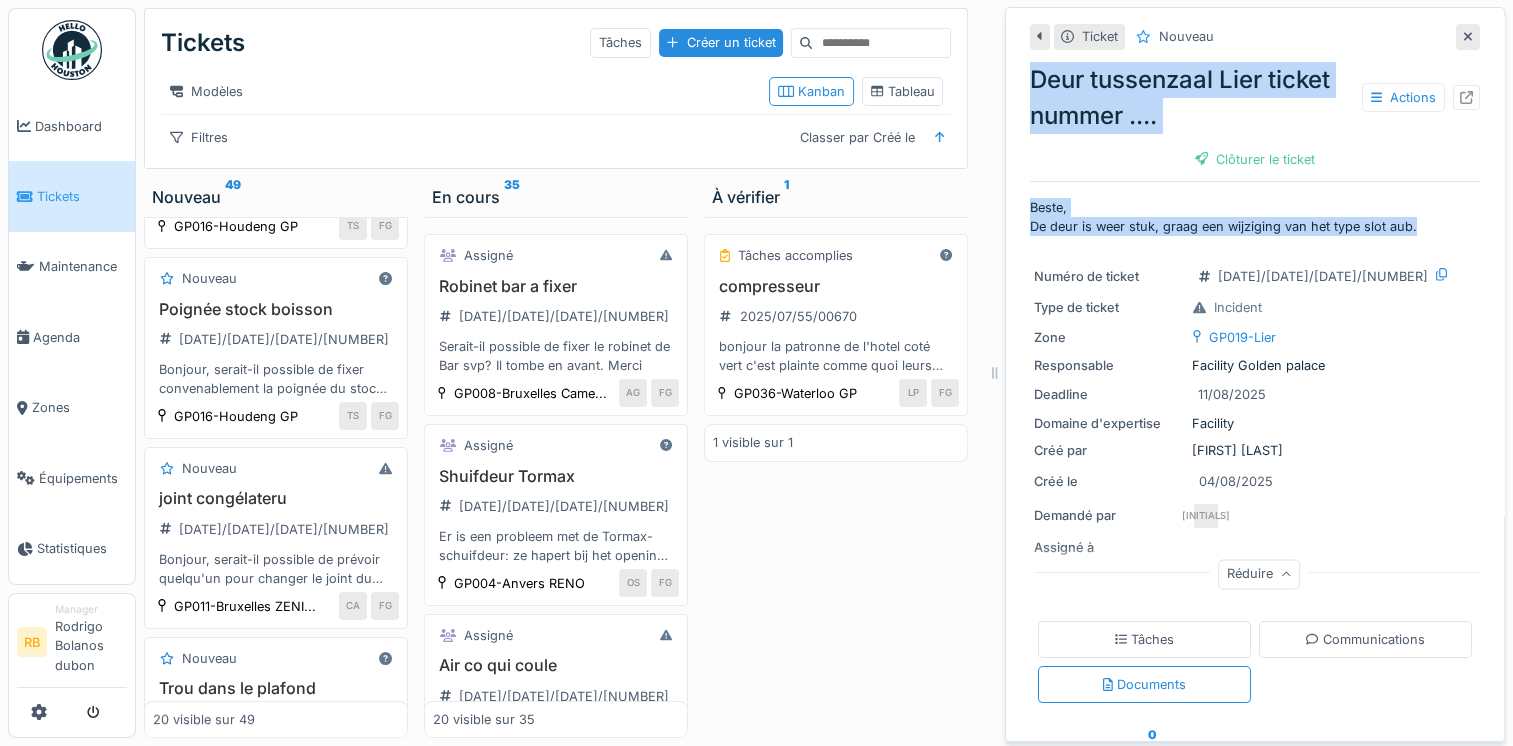 scroll, scrollTop: 0, scrollLeft: 0, axis: both 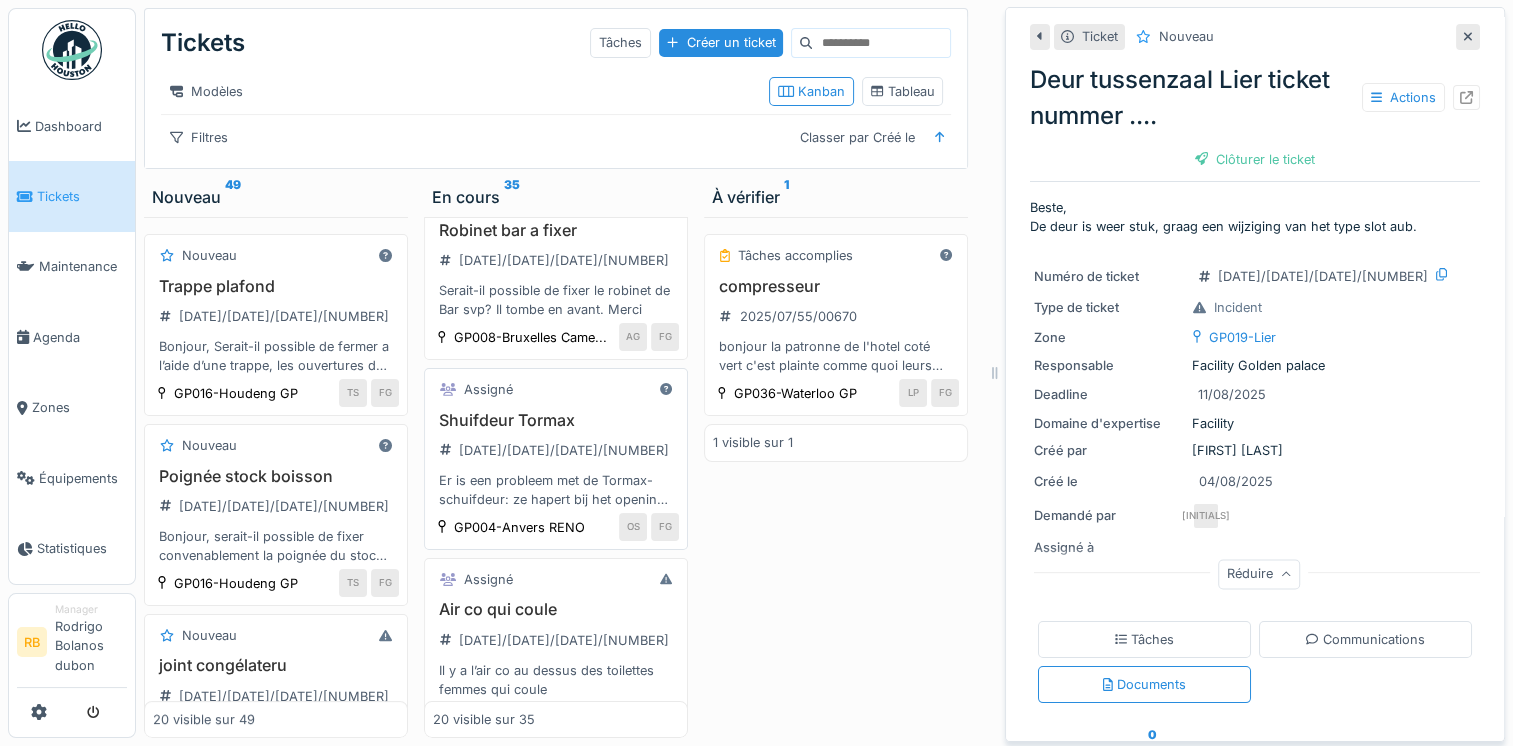 click on "Er is een probleem  met de Tormax-schuifdeur: ze hapert bij het opening (2de deur)" at bounding box center [556, 490] 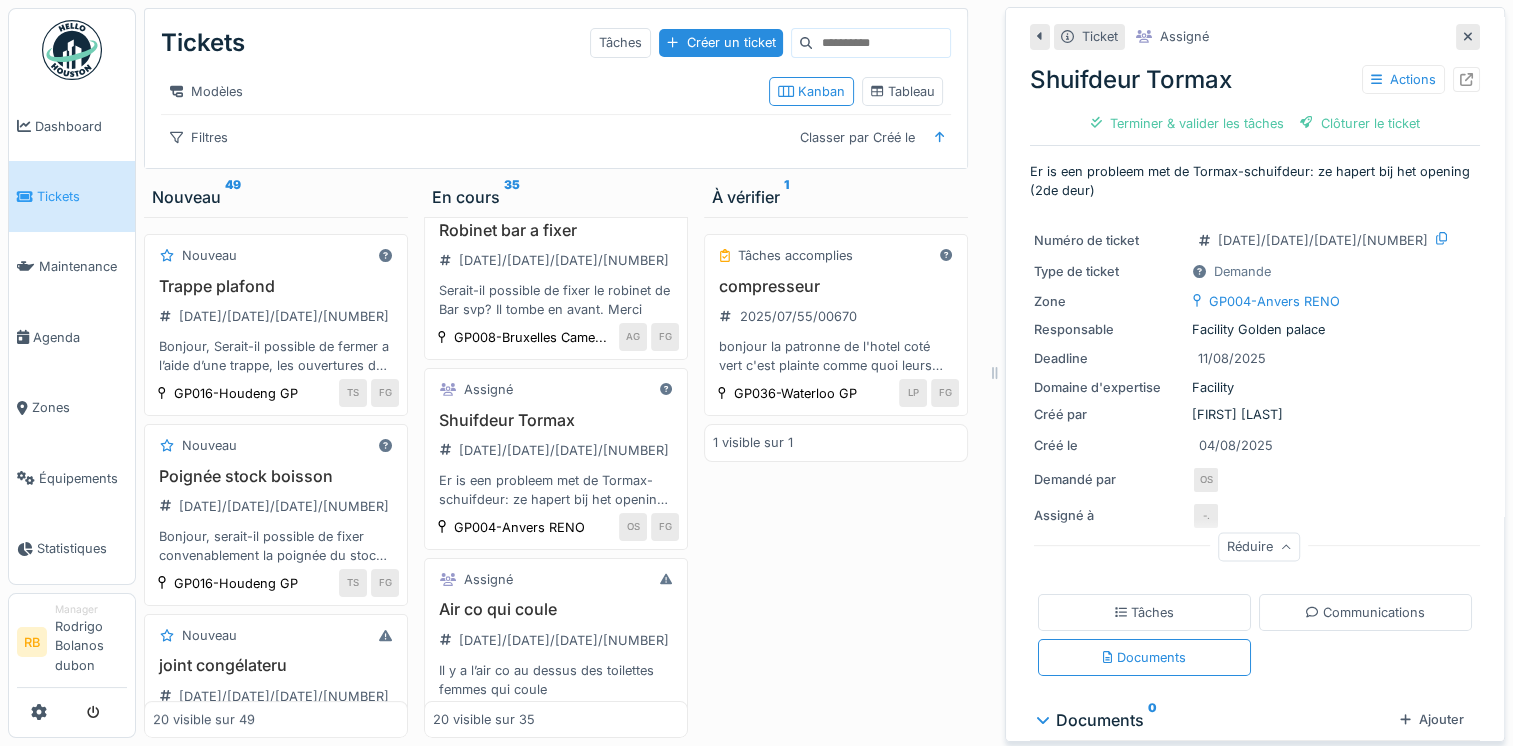 scroll, scrollTop: 53, scrollLeft: 0, axis: vertical 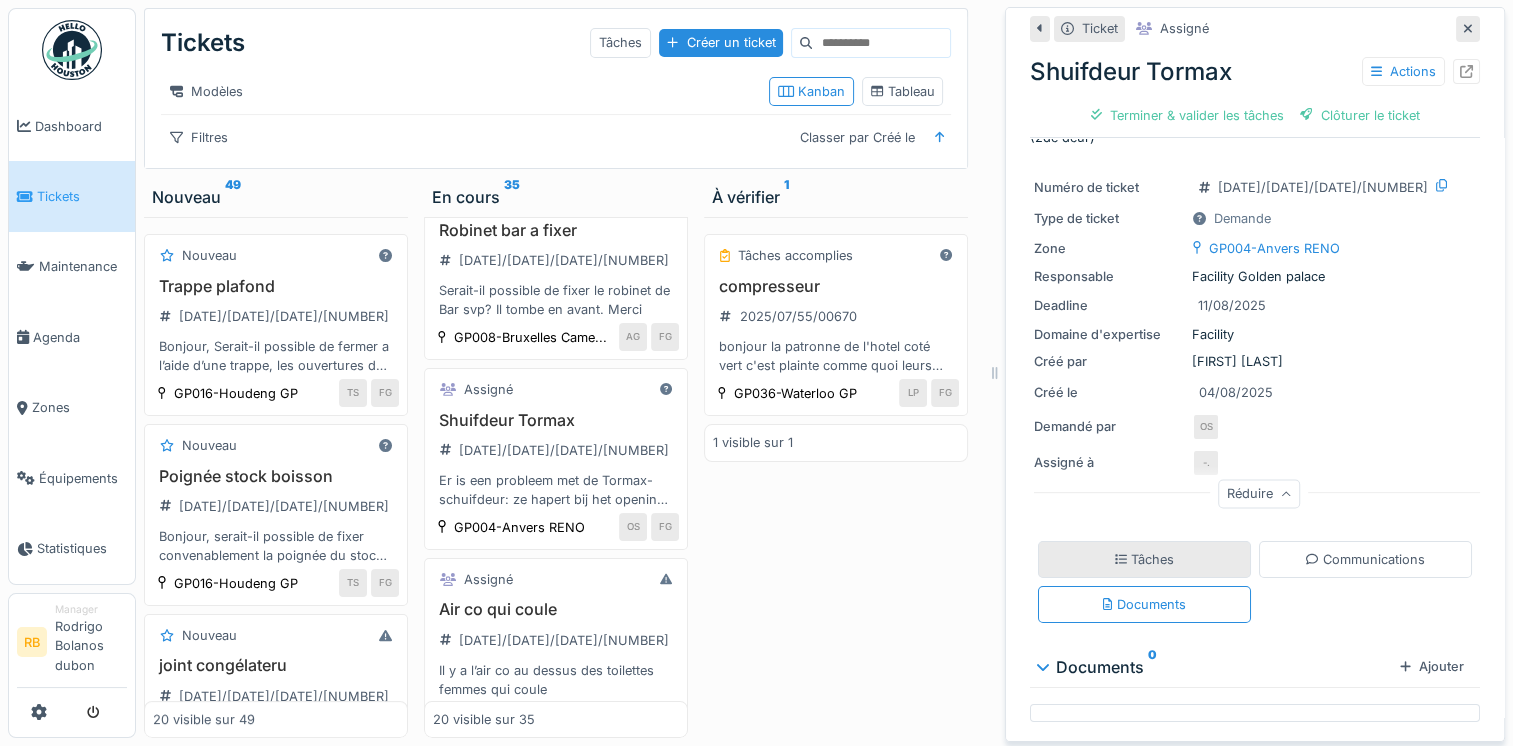 click on "Tâches" at bounding box center [1145, 559] 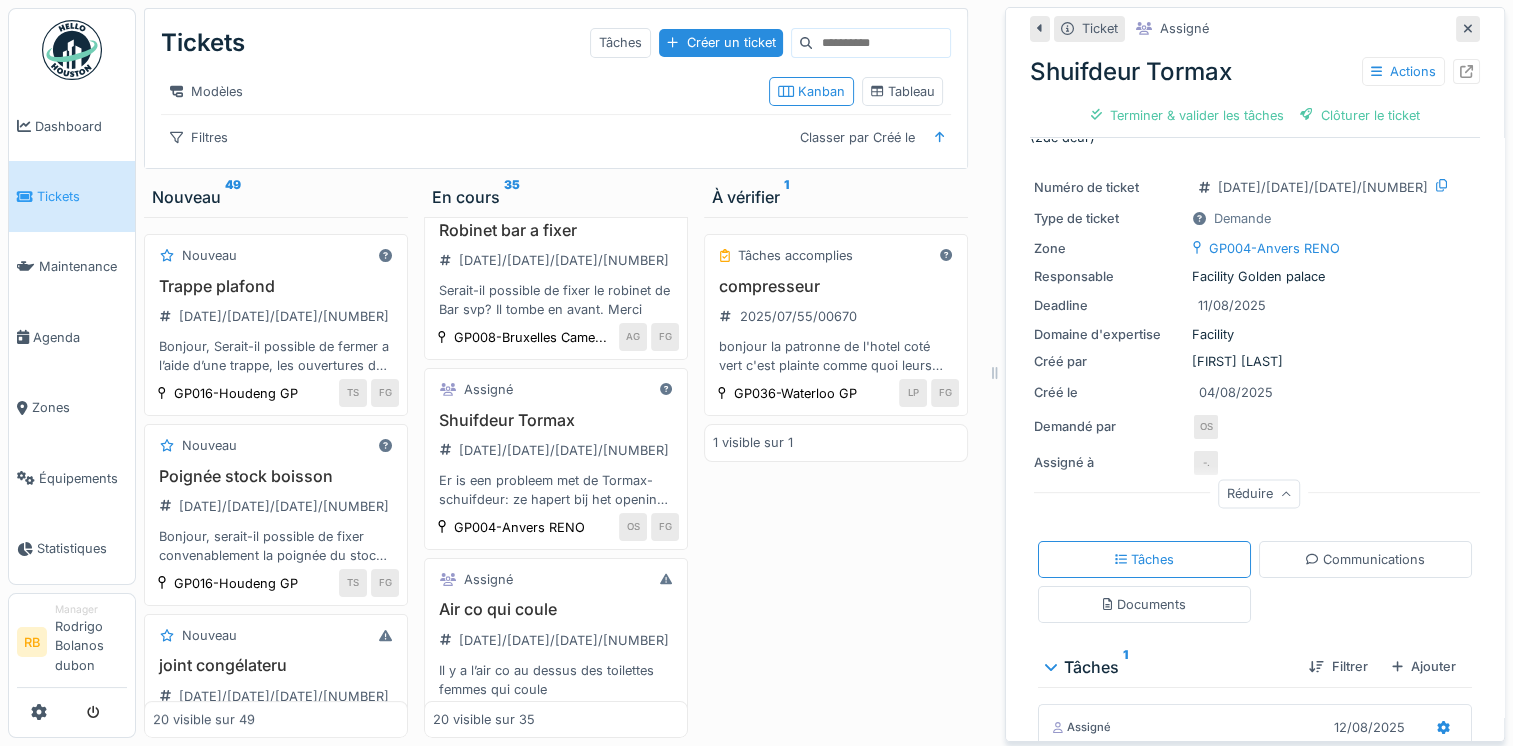 scroll, scrollTop: 368, scrollLeft: 0, axis: vertical 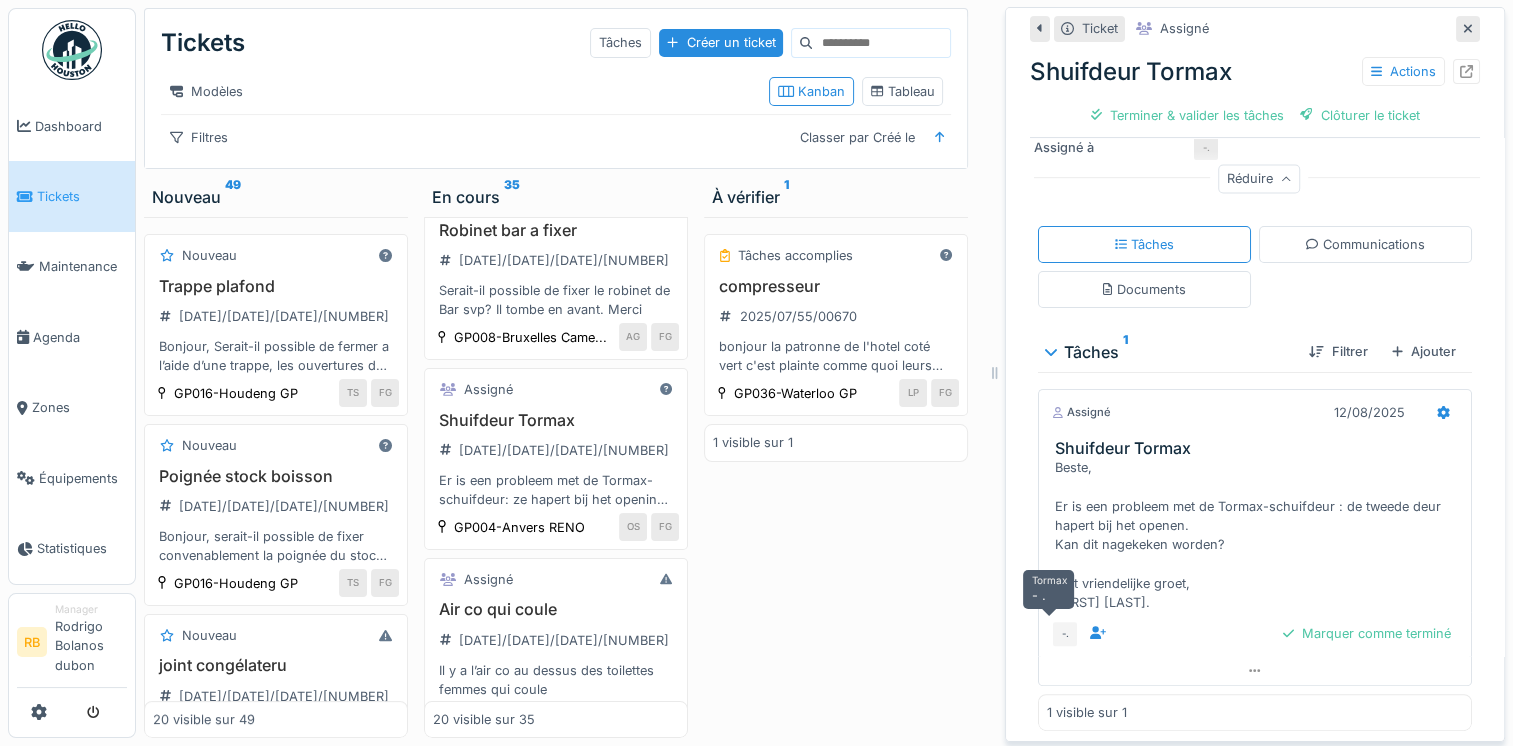 click on "-." at bounding box center [1065, 634] 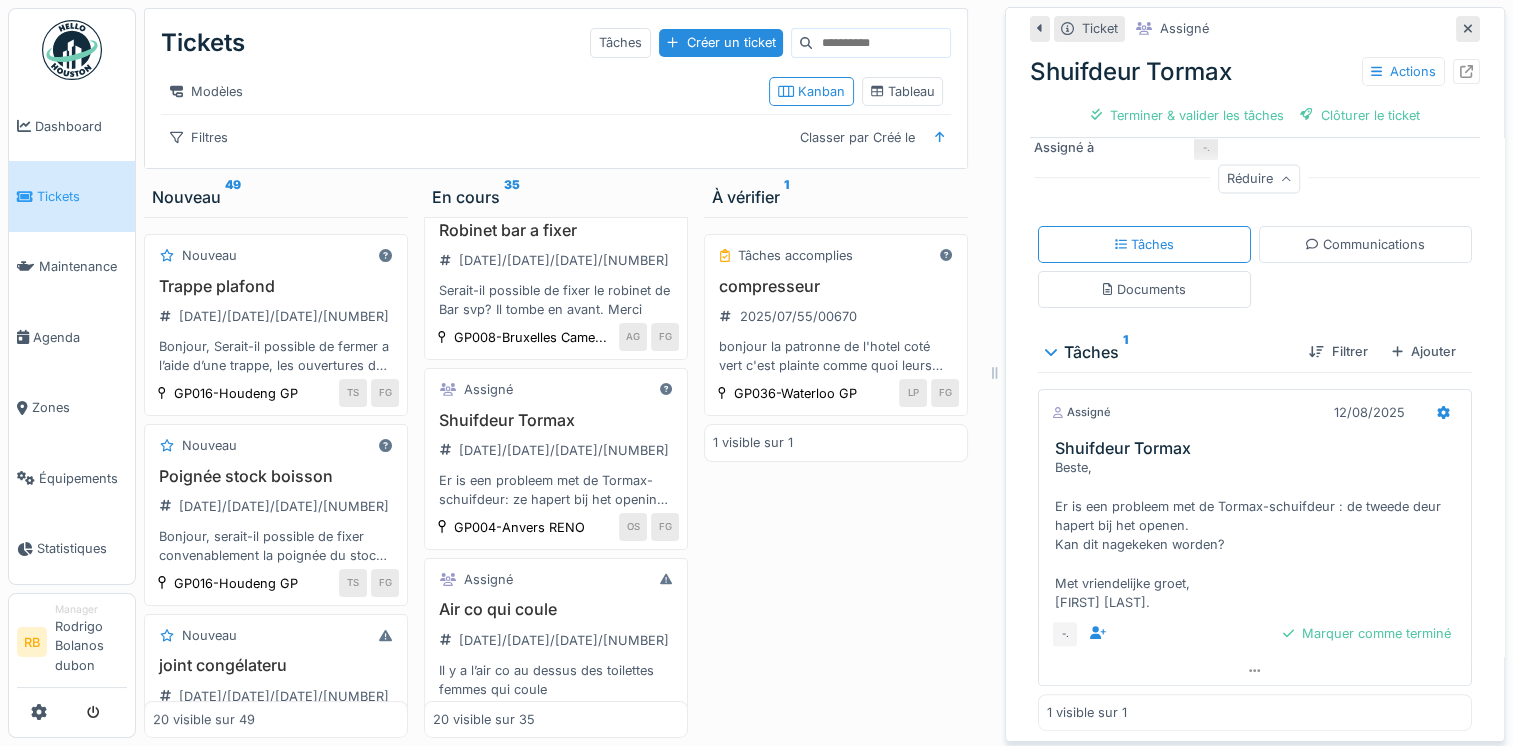 scroll, scrollTop: 0, scrollLeft: 0, axis: both 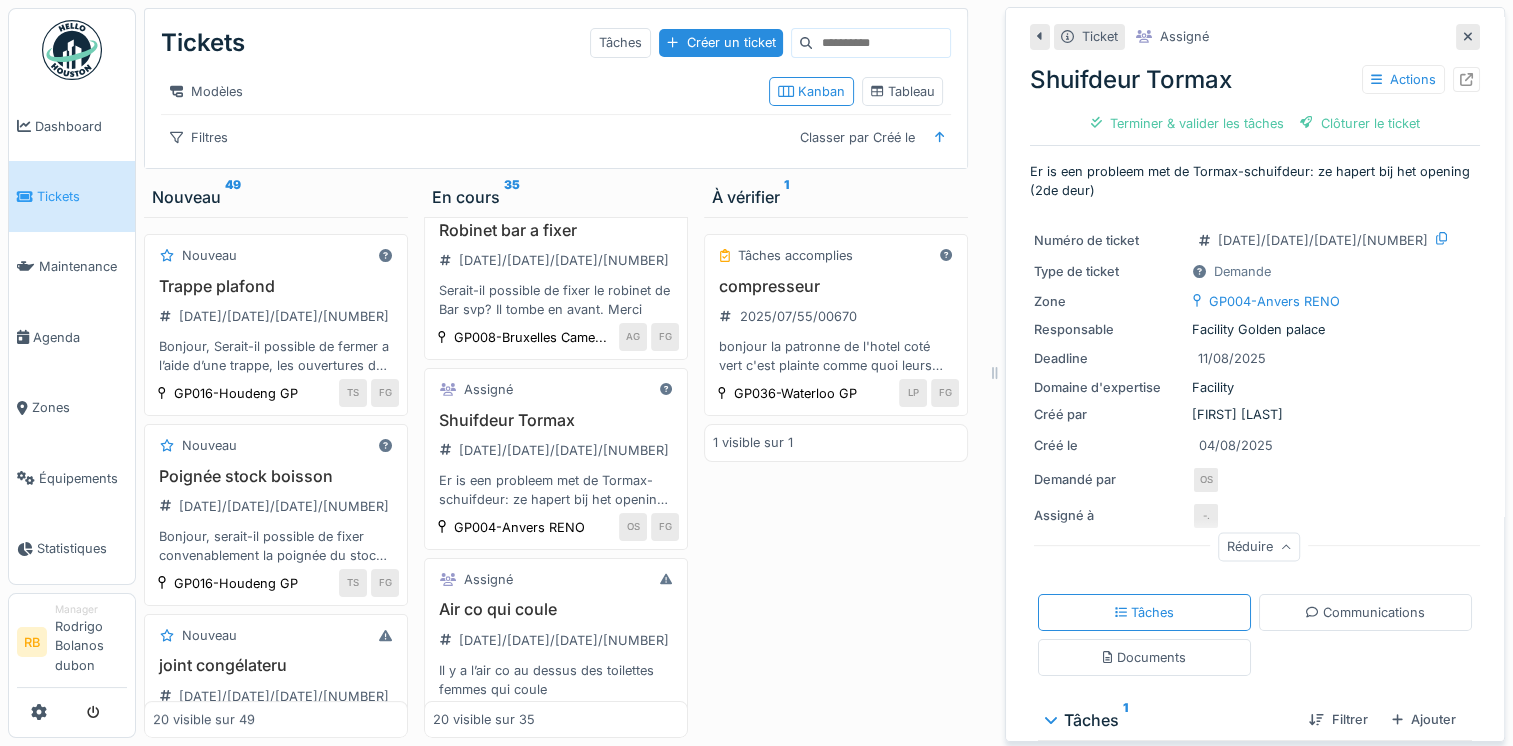 click at bounding box center [1468, 36] 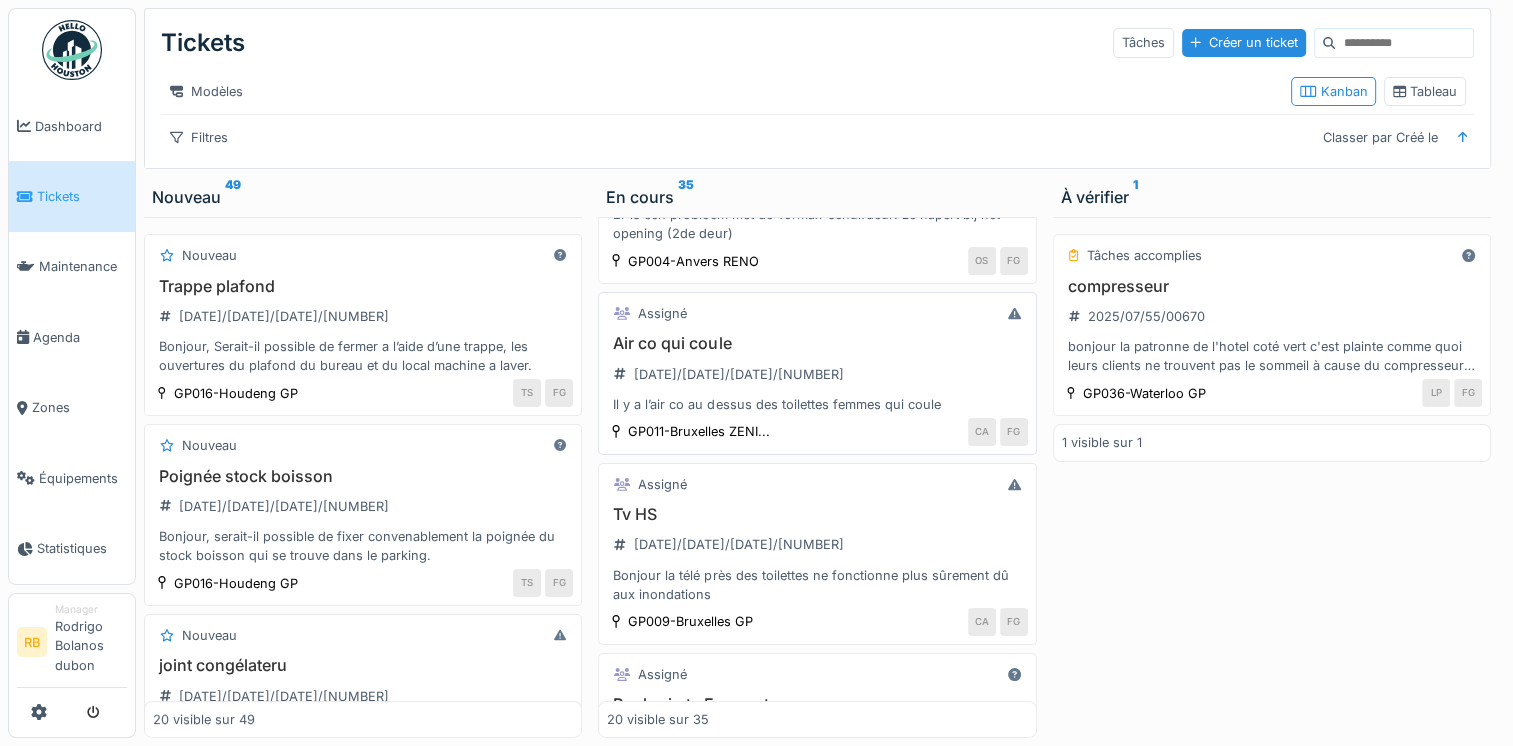 scroll, scrollTop: 334, scrollLeft: 0, axis: vertical 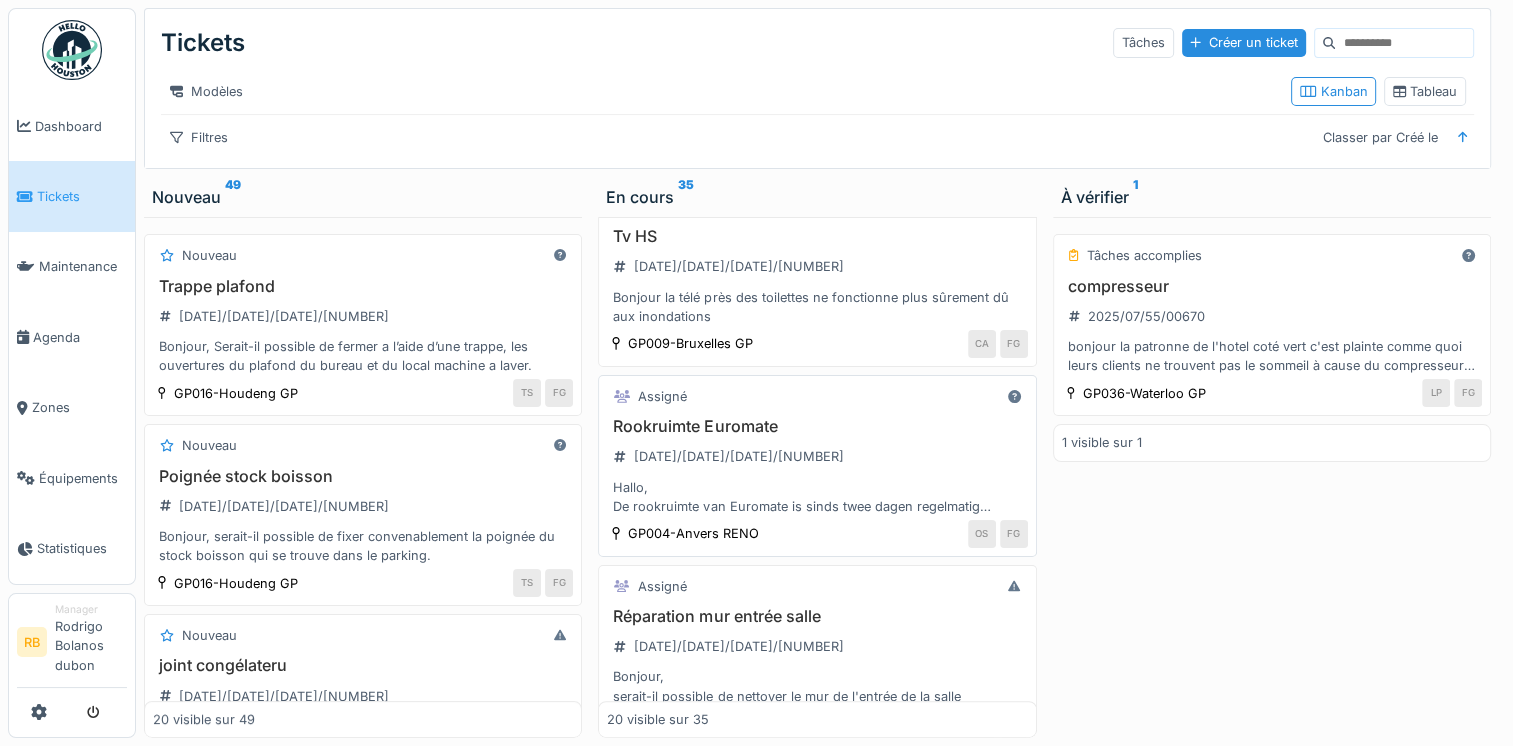 click on "Rookruimte Euromate 2025/08/55/00692 Hallo,
De rookruimte van Euromate is sinds twee dagen regelmatig verstopt. Volgens mij zit die helemaal vol. We hebben geprobeerd het zelf op te lossen door te duwen, maar dat is niet gelukt.
Voor nu hebben we de rookruimte afgesloten.
Kan je Euromate contacteren om dit zo snel mogelijk te laten nakijken?
Alvast bedankt." at bounding box center [817, 466] 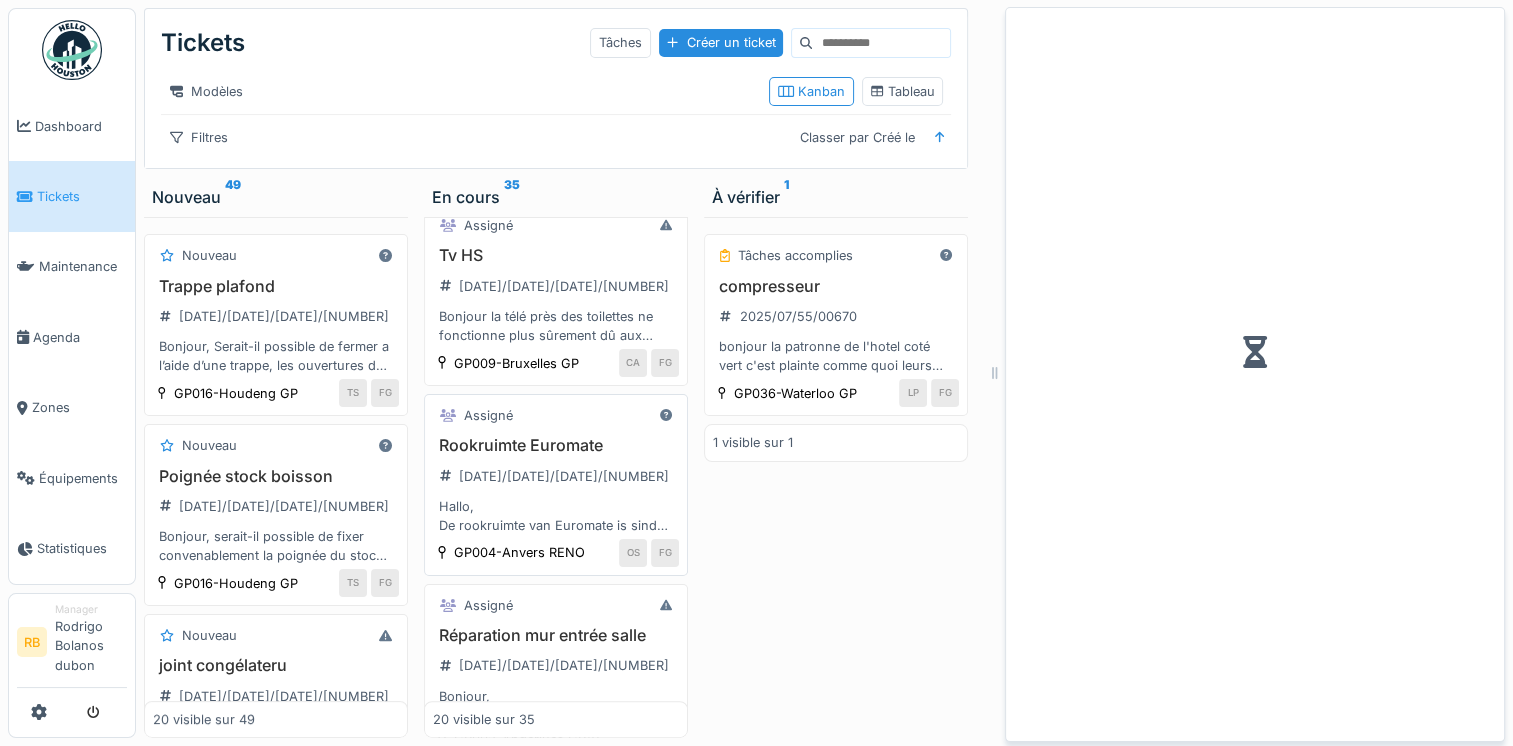 scroll, scrollTop: 672, scrollLeft: 0, axis: vertical 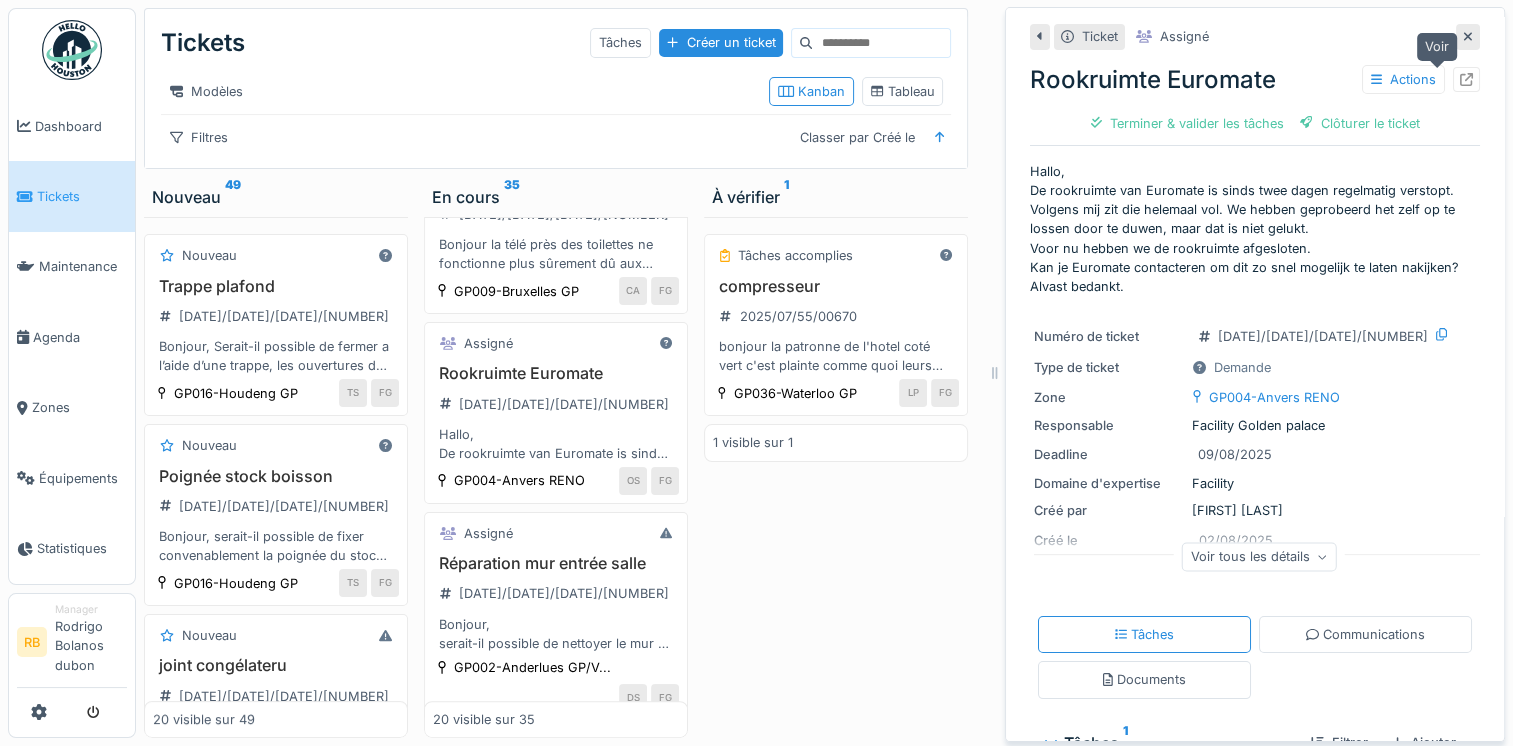 click at bounding box center (1466, 79) 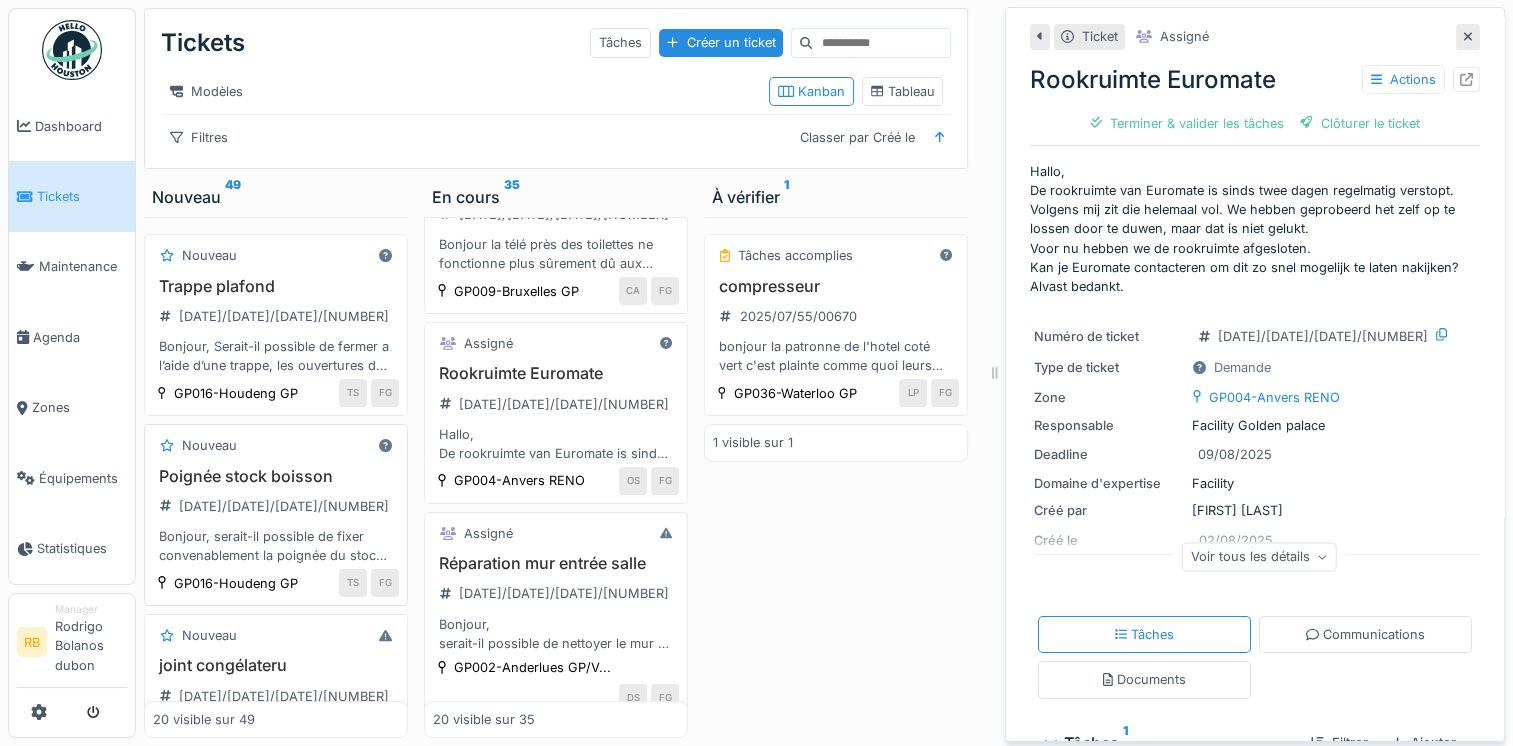 click on "Poignée stock boisson 2025/08/55/00703 Bonjour,  serait-il possible de fixer convenablement la poignée du stock boisson qui se trouve dans le parking." at bounding box center [276, 516] 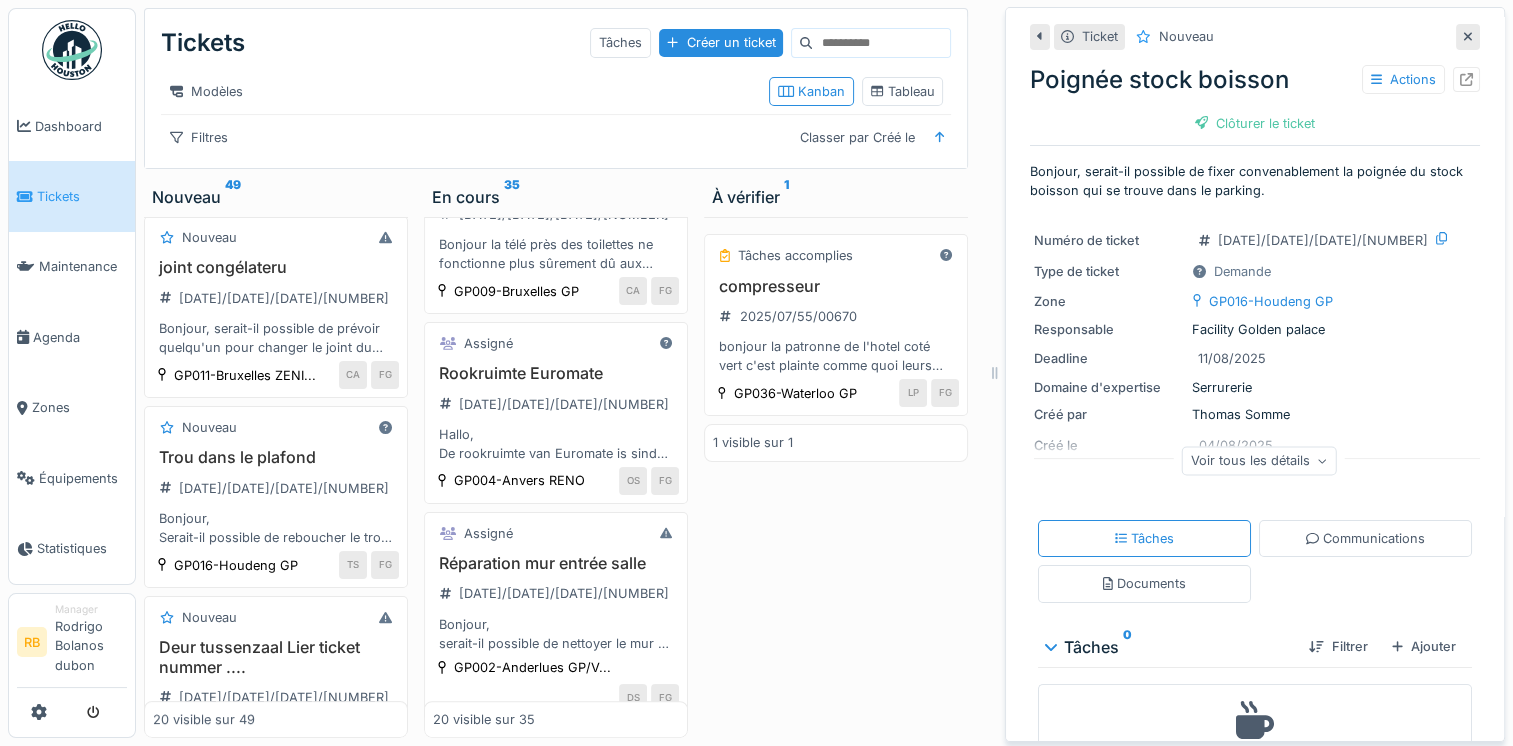 scroll, scrollTop: 399, scrollLeft: 0, axis: vertical 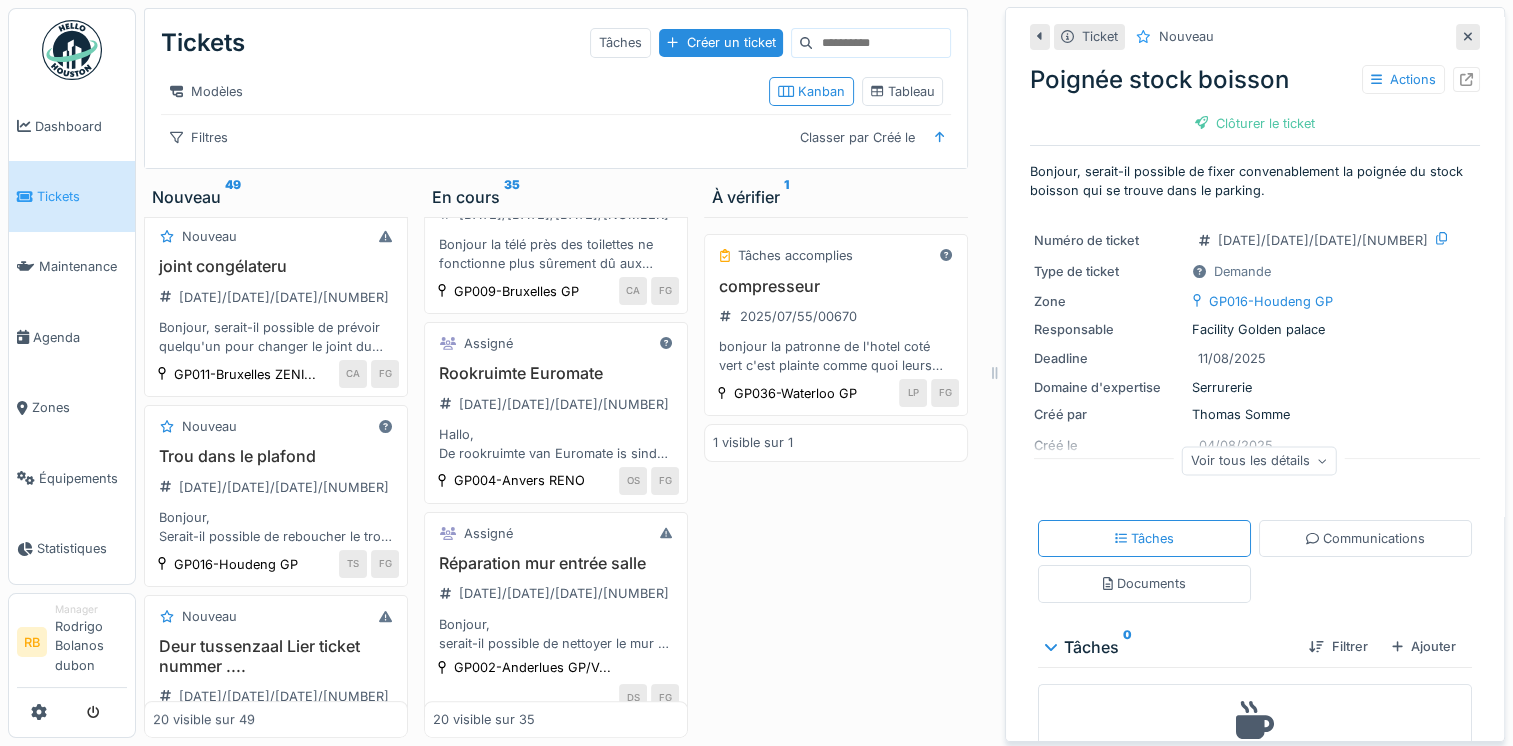 click on "Trou dans le plafond 2025/08/55/00701 Bonjour,
Serait-il possible de reboucher le trou près des télévisions." at bounding box center [276, 496] 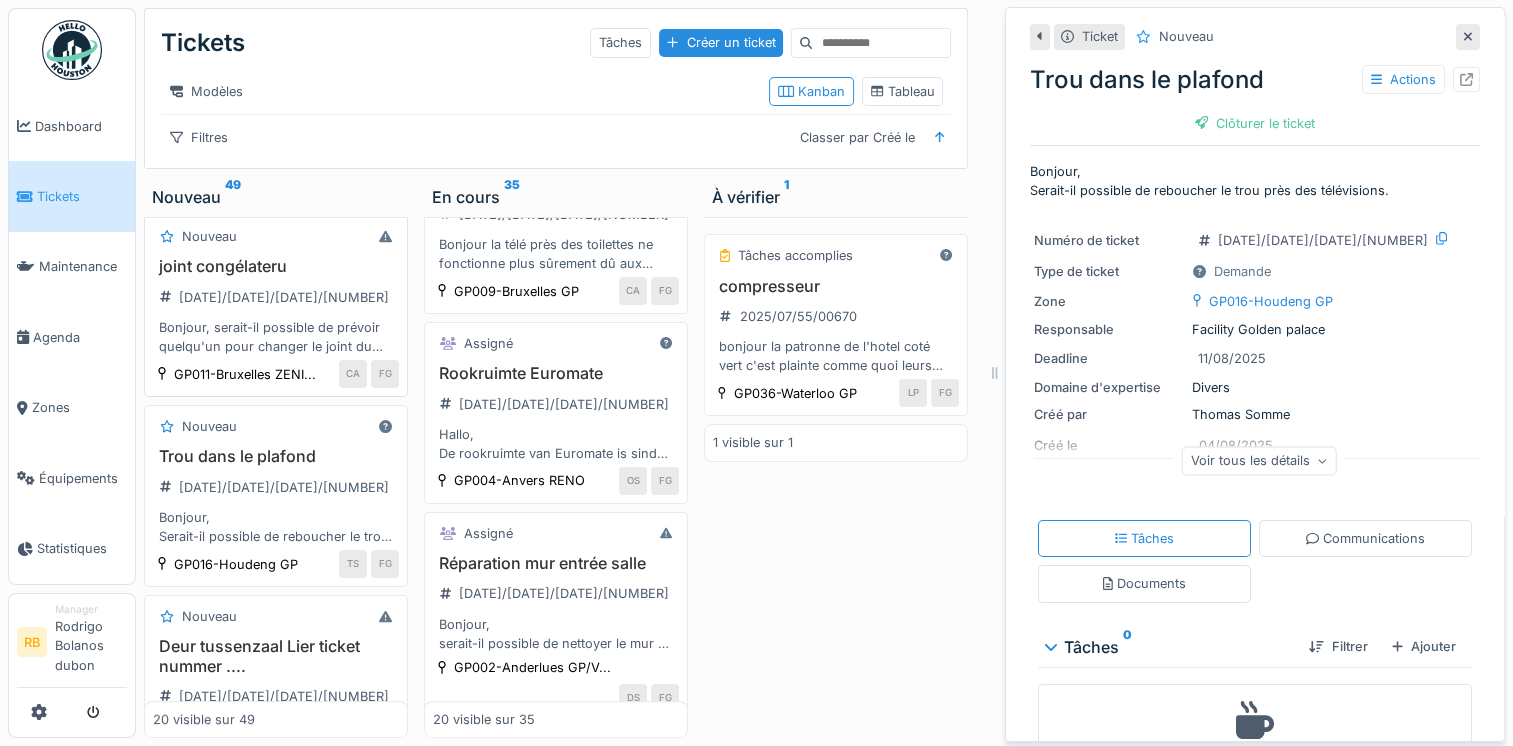 click on "joint congélateru 2025/08/55/00706 Bonjour, serait-il possible de prévoir quelqu'un pour changer le joint du congélateur qui se trouve dans le couloir, pour info nous avons la pièce de rechange qui se trouve dans une boite. Celle-ci se trouve sur la machine à cigarettes
Merci" at bounding box center (276, 306) 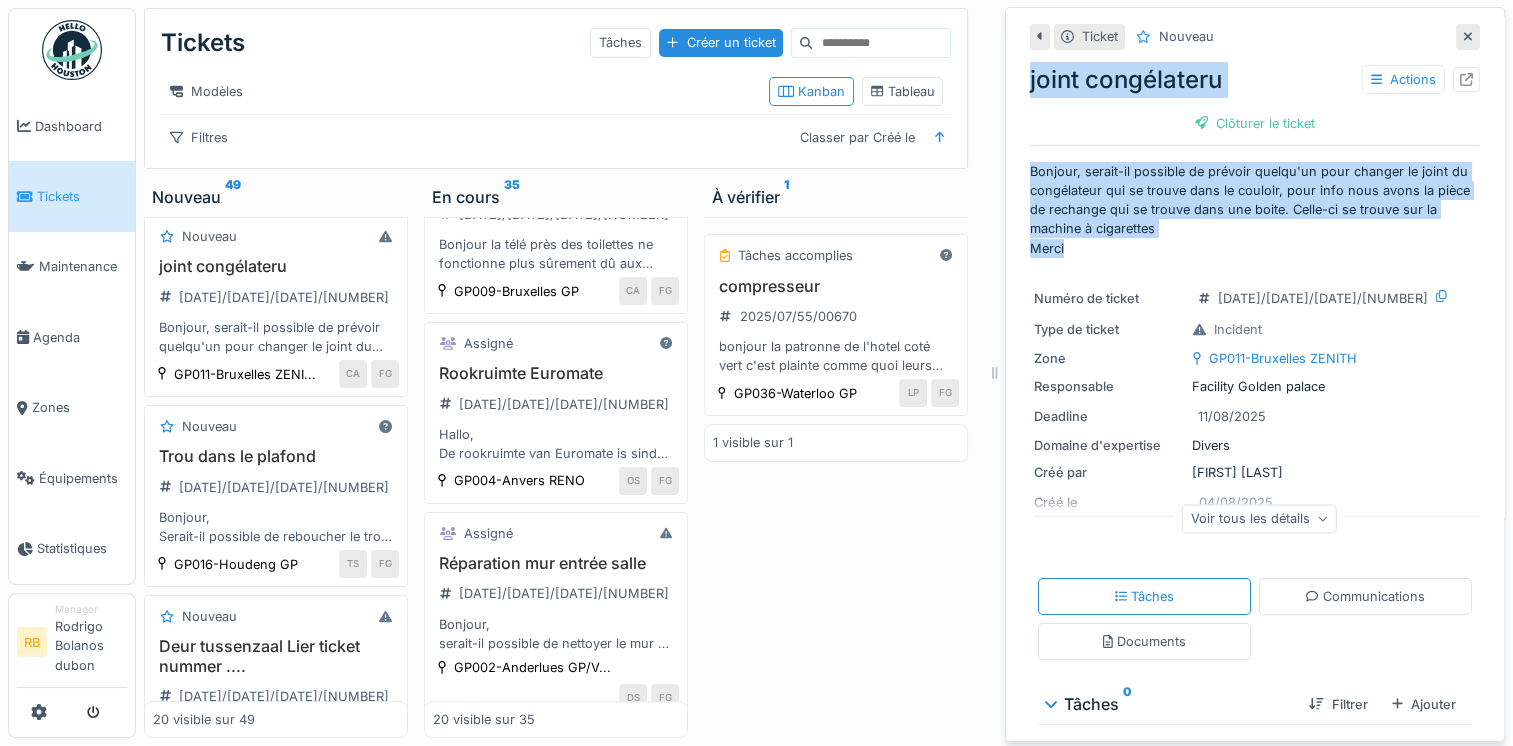 drag, startPoint x: 1116, startPoint y: 247, endPoint x: 1004, endPoint y: 63, distance: 215.40659 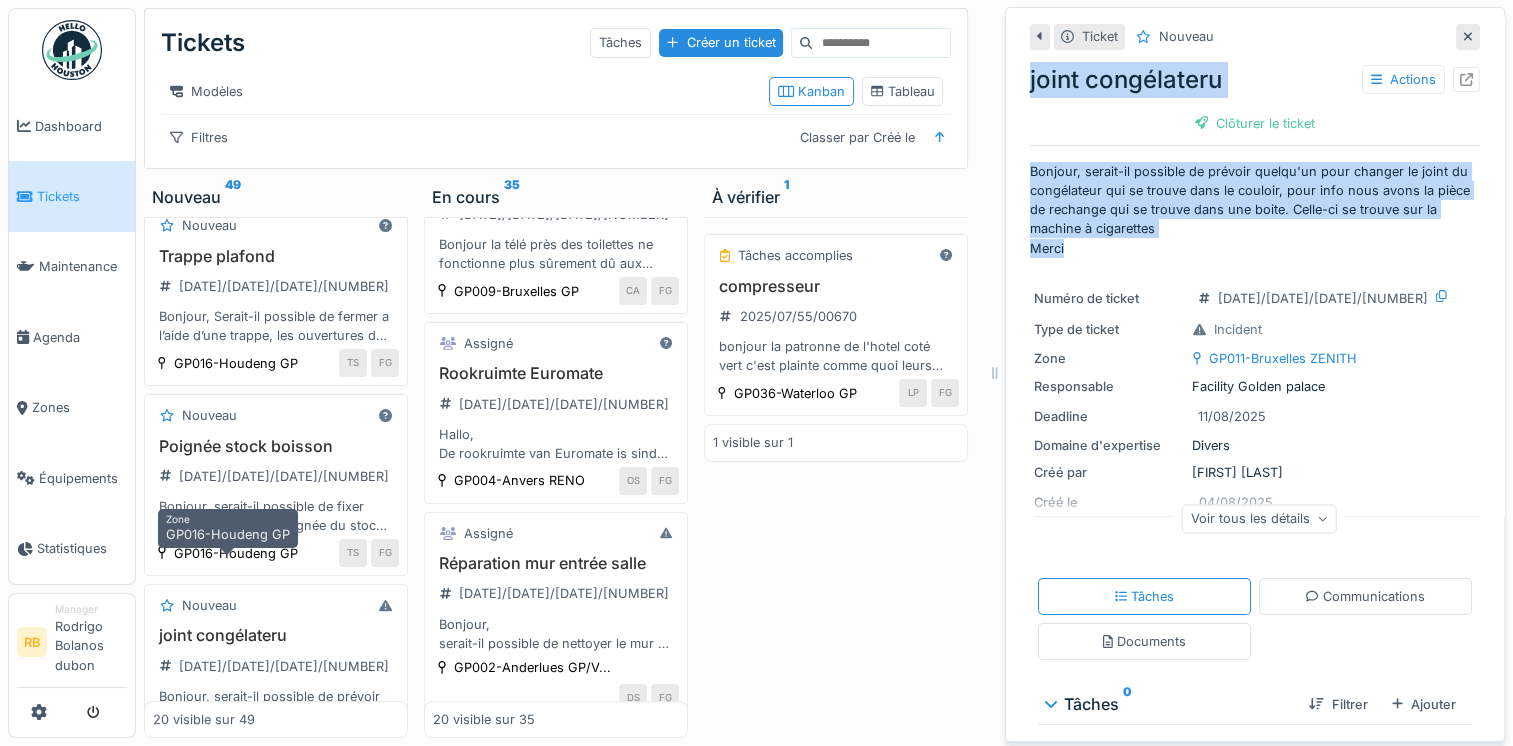 scroll, scrollTop: 0, scrollLeft: 0, axis: both 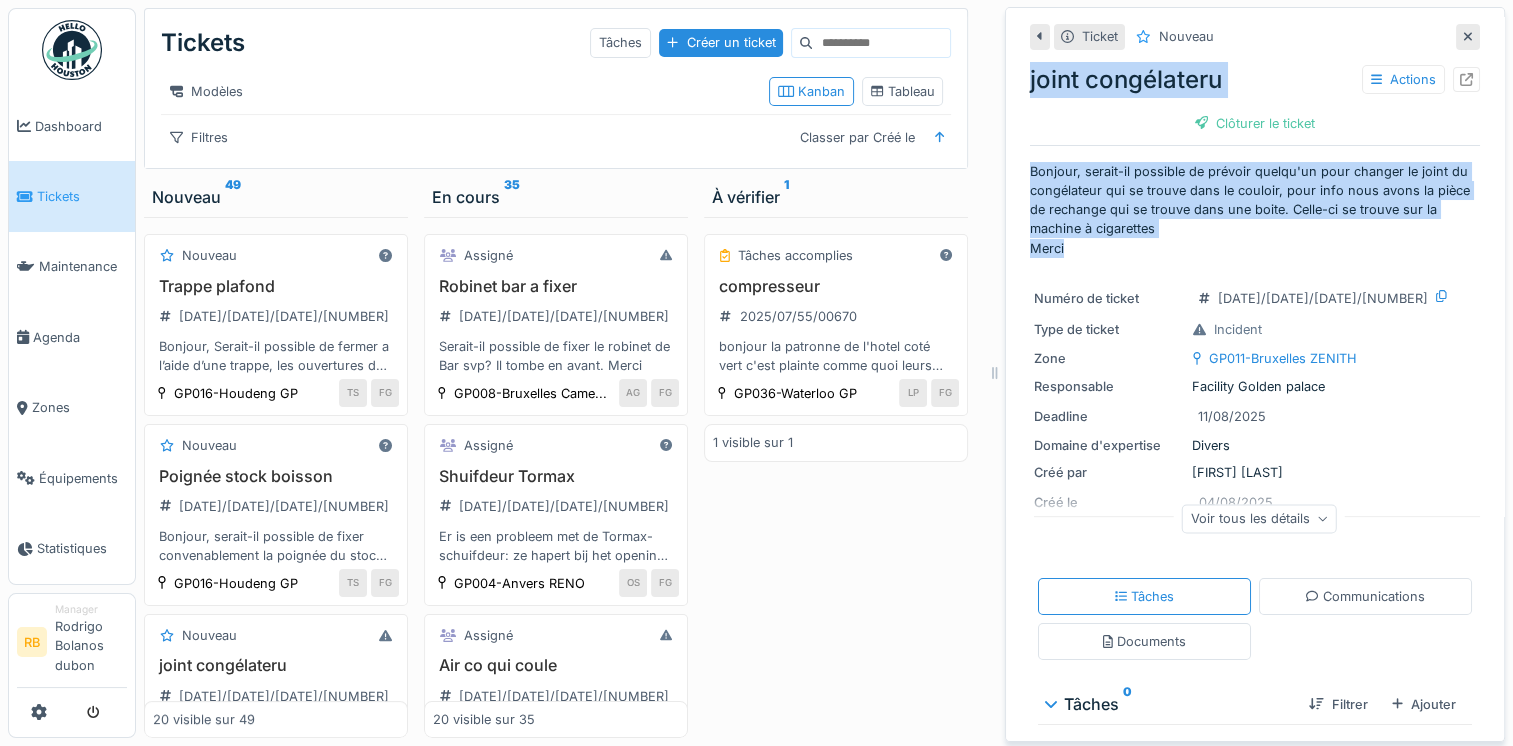 click on "Bonjour, serait-il possible de prévoir quelqu'un pour changer le joint du congélateur qui se trouve dans le couloir, pour info nous avons la pièce de rechange qui se trouve dans une boite. Celle-ci se trouve sur la machine à cigarettes
Merci" at bounding box center [1255, 210] 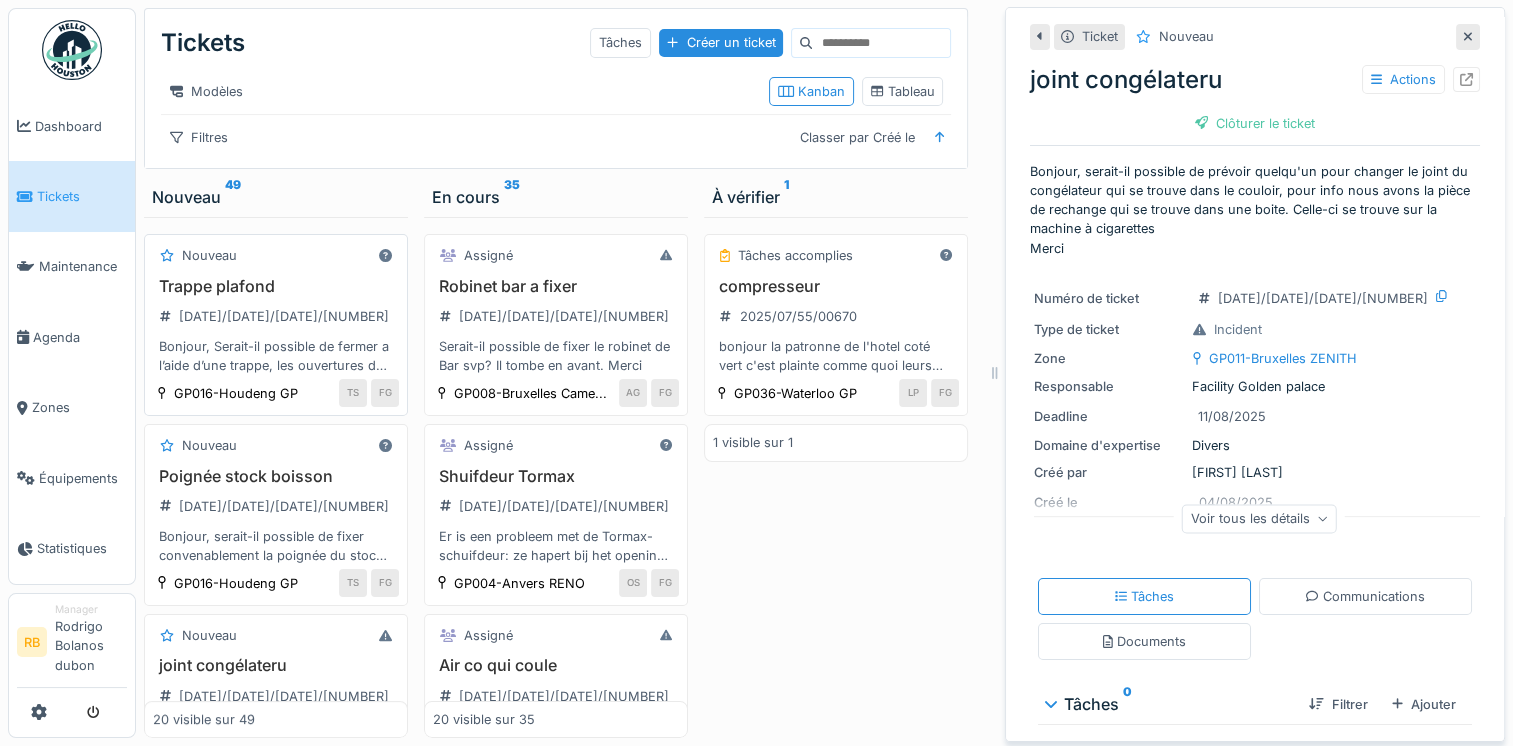 click on "Bonjour, Serait-il possible de fermer a l’aide d’une trappe, les ouvertures du plafond du bureau et du local machine a laver." at bounding box center (276, 356) 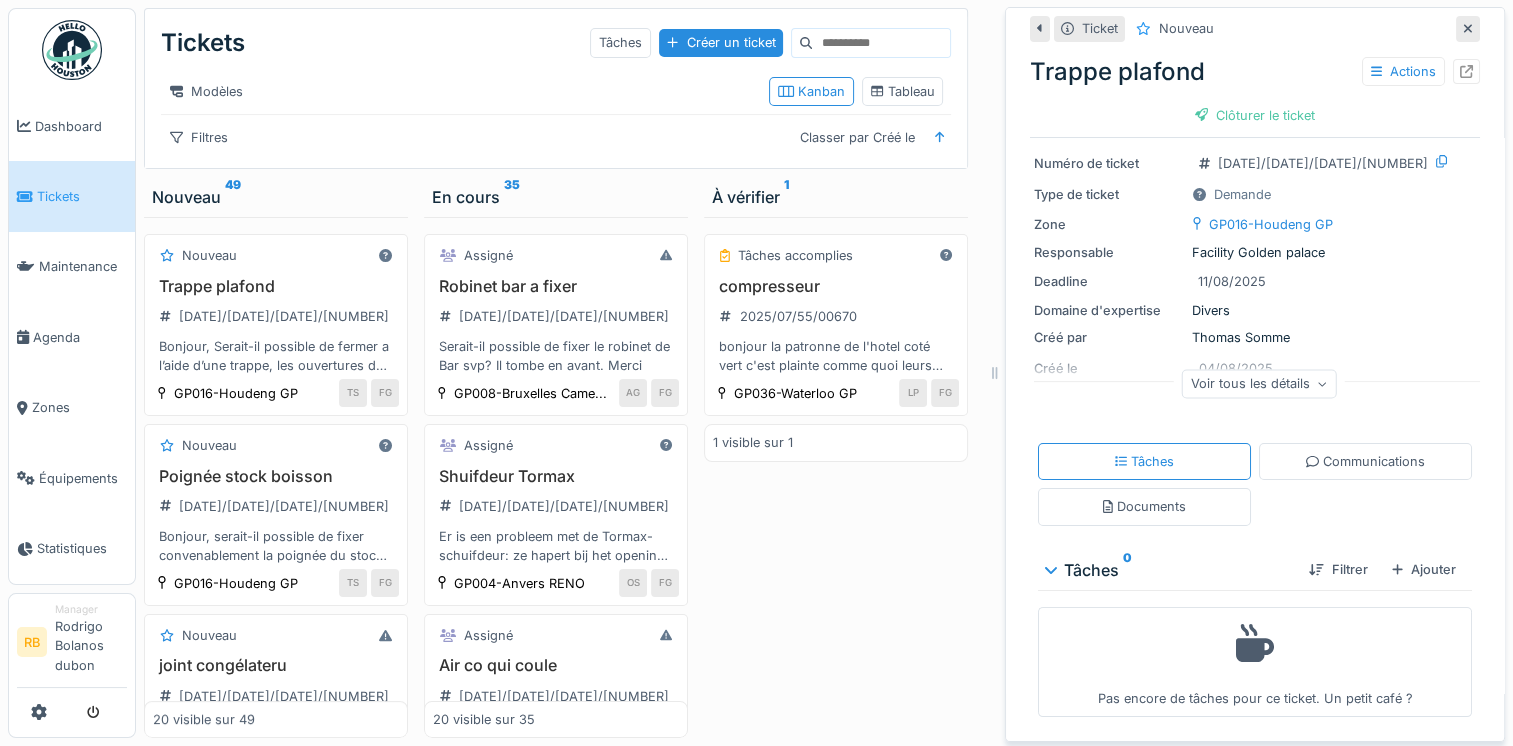 scroll, scrollTop: 0, scrollLeft: 0, axis: both 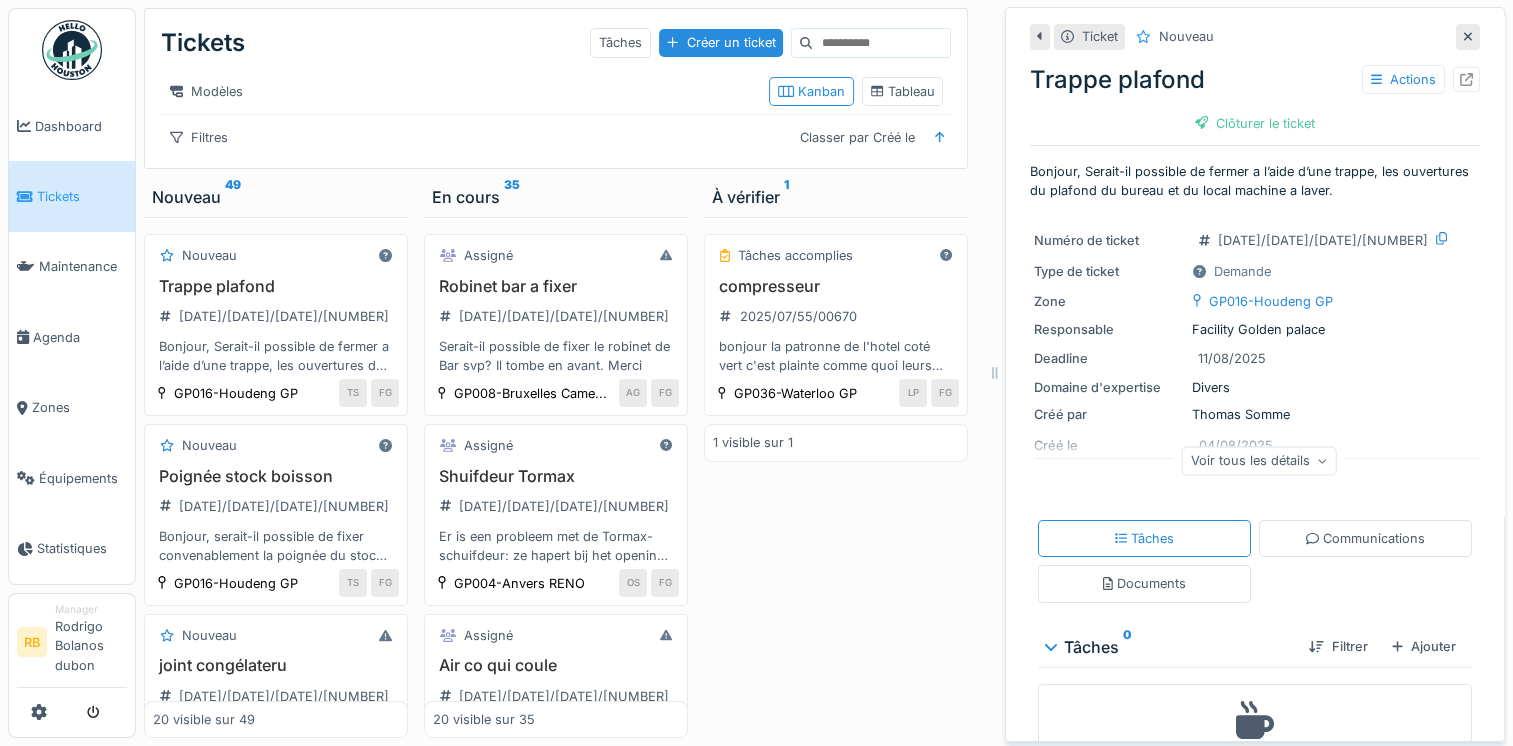 click on "Tickets Tâches Créer un ticket Modèles   Kanban   Tableau Filtres Classer par Créé le" at bounding box center [556, 88] 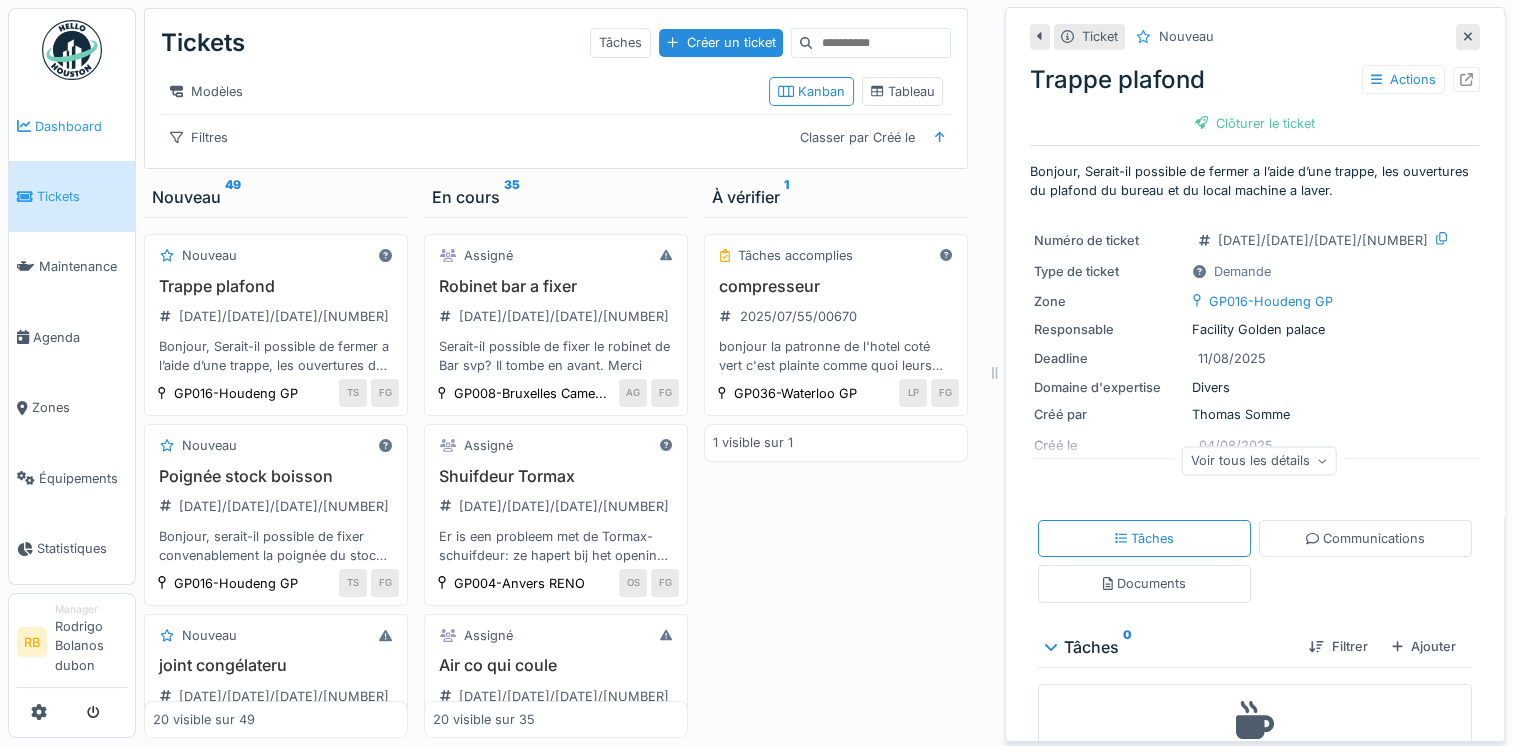 click on "Dashboard" at bounding box center [81, 126] 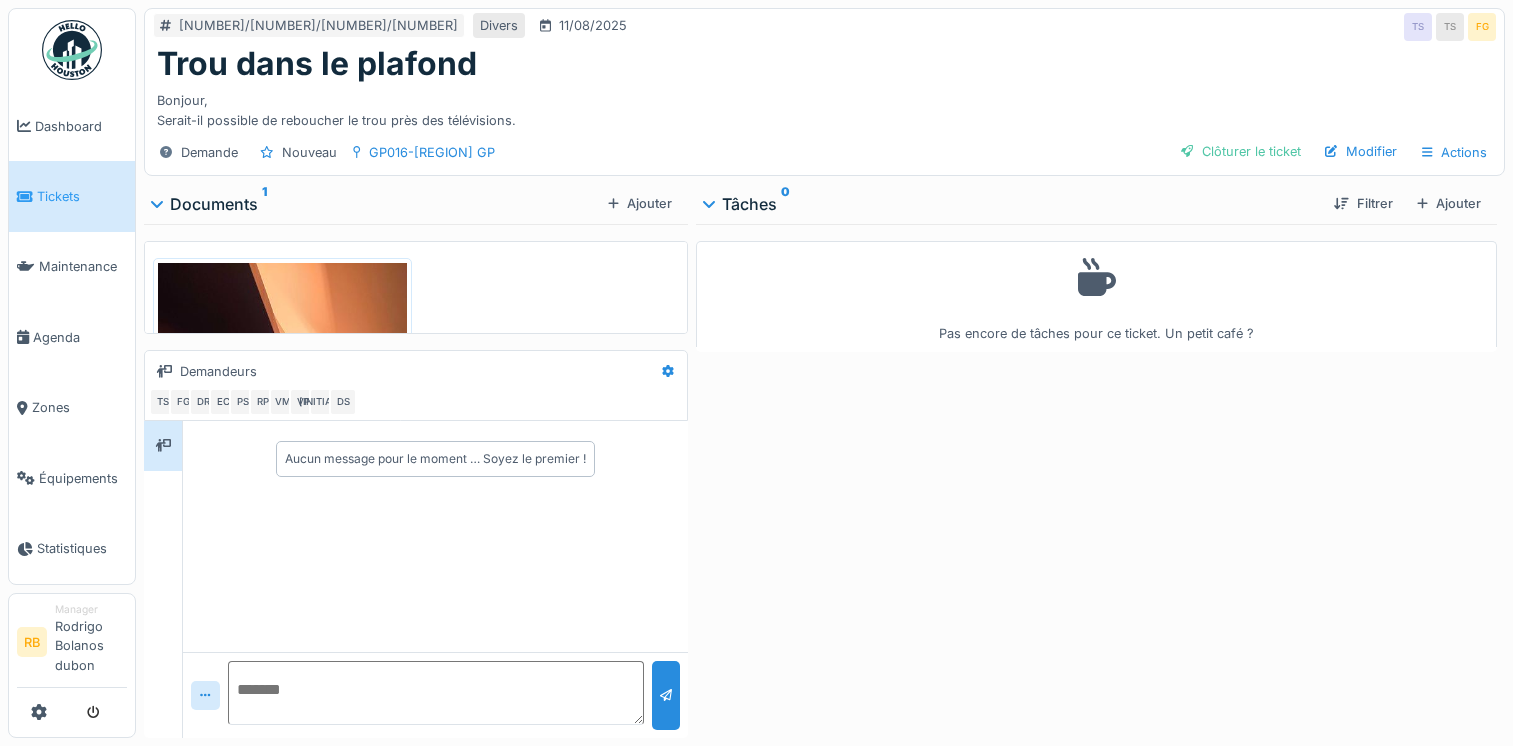 scroll, scrollTop: 0, scrollLeft: 0, axis: both 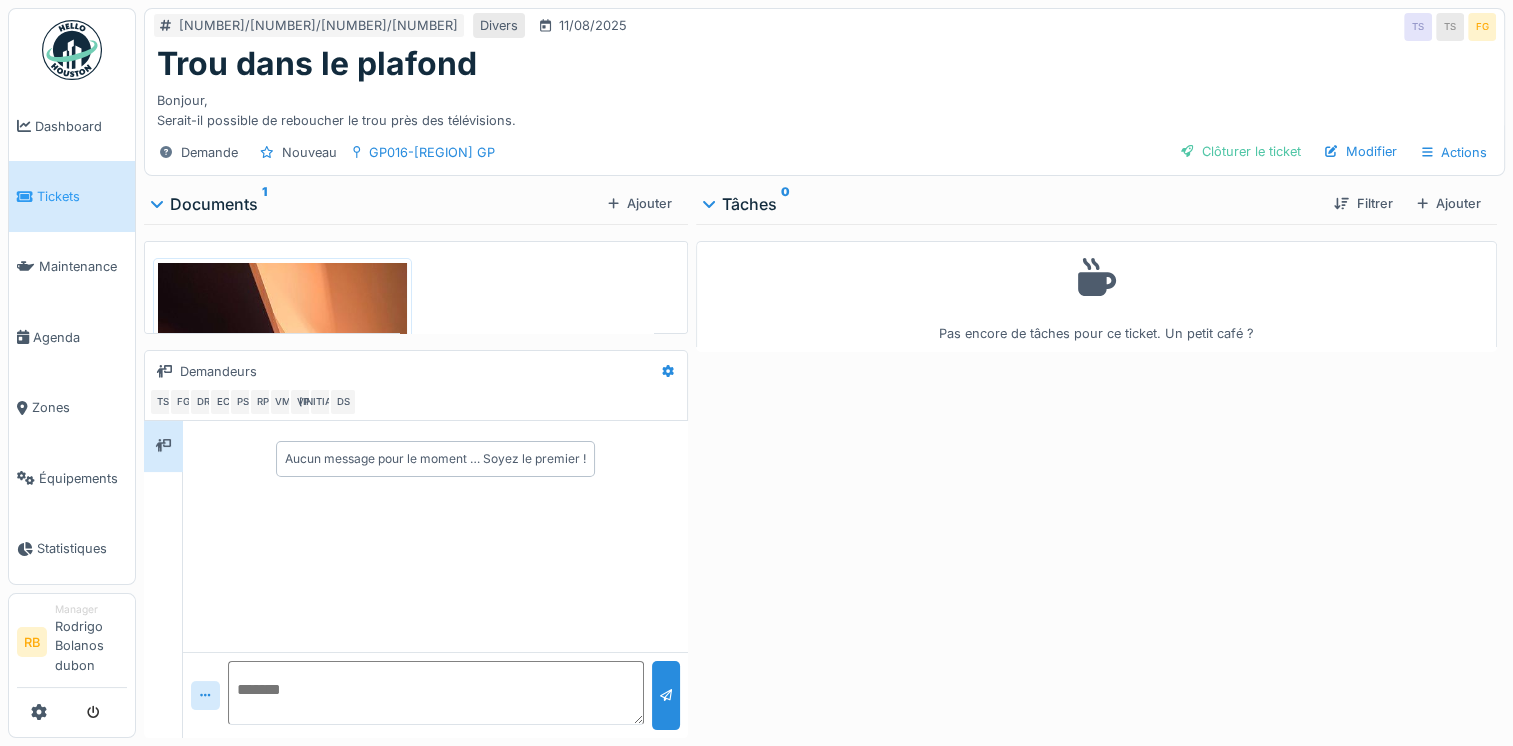 click at bounding box center (282, 484) 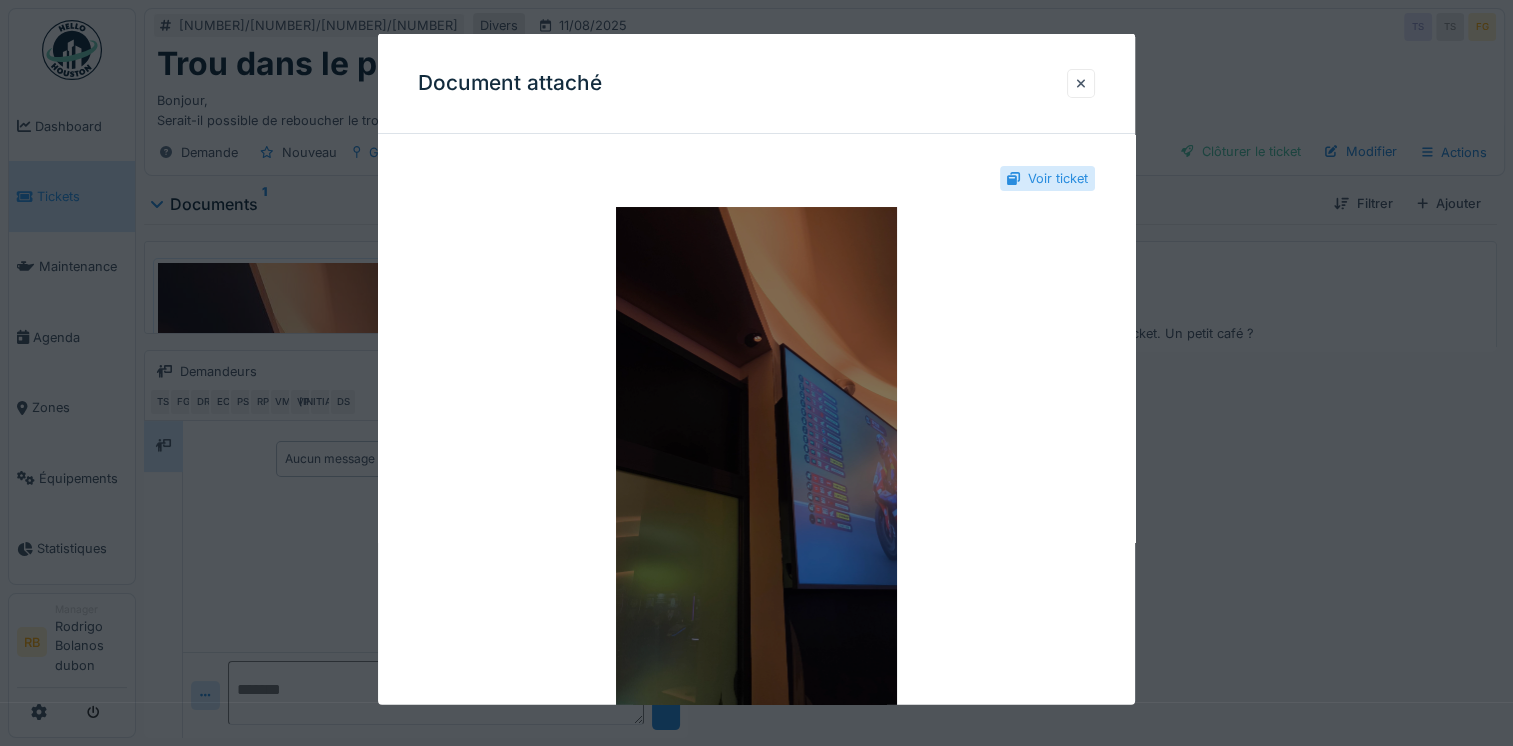 scroll, scrollTop: 150, scrollLeft: 0, axis: vertical 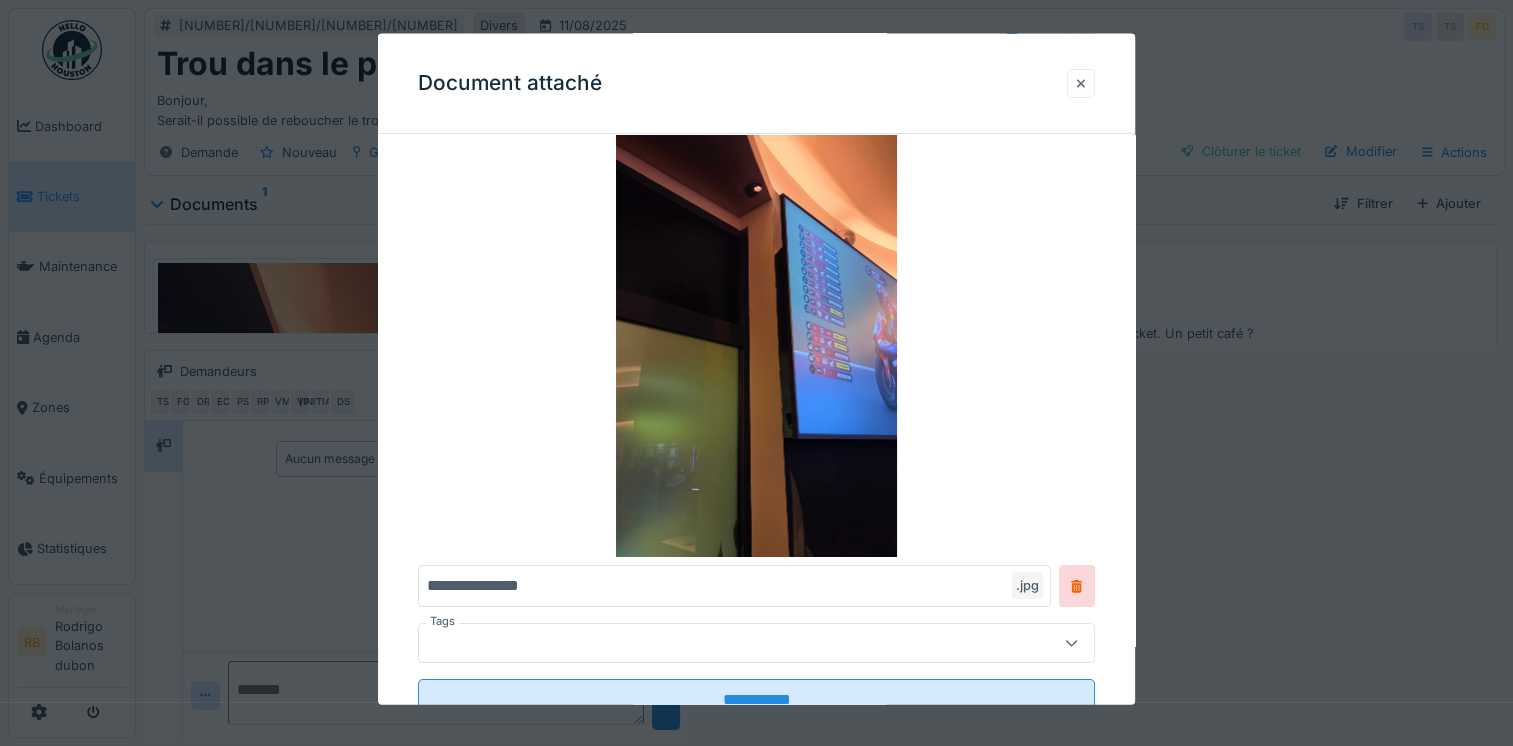 click at bounding box center [1081, 82] 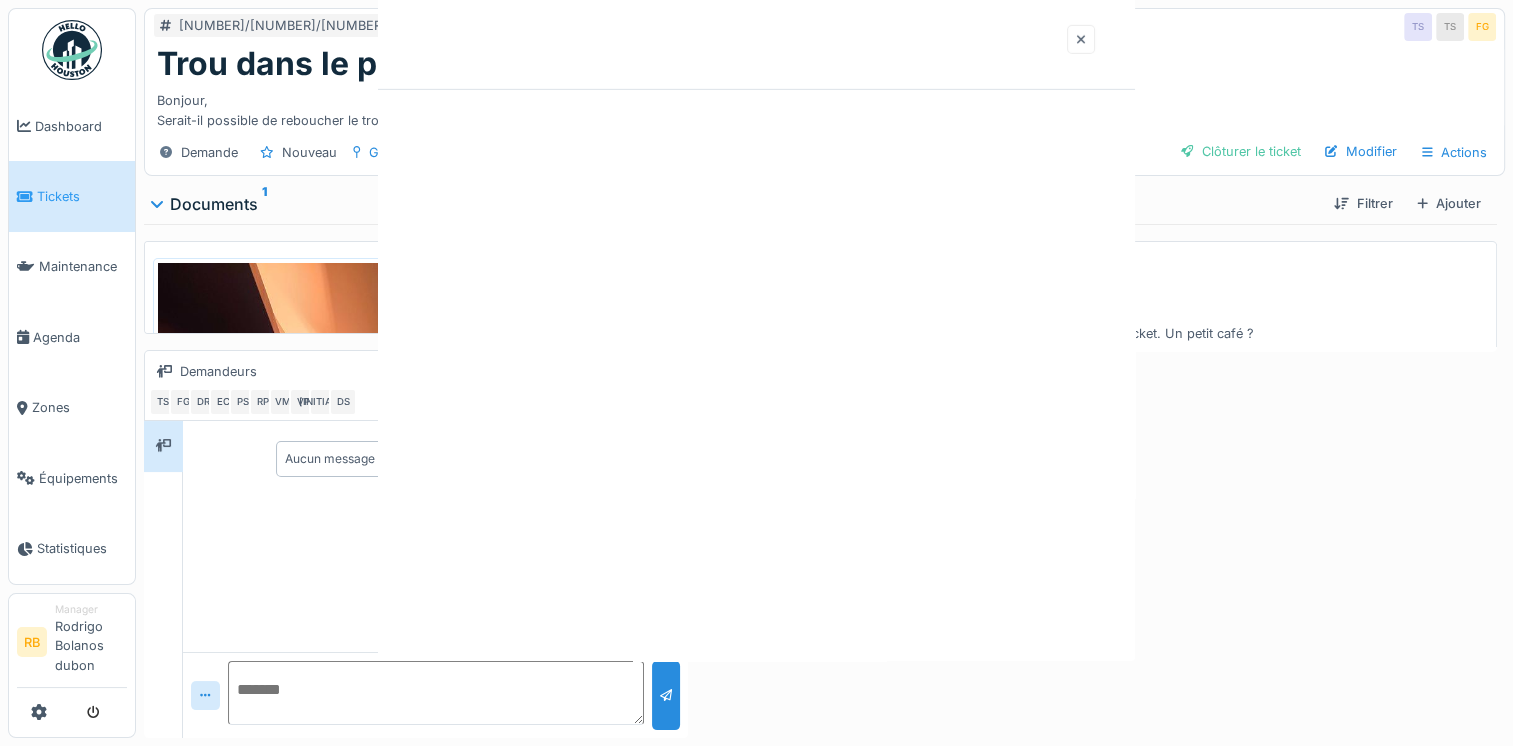 scroll, scrollTop: 0, scrollLeft: 0, axis: both 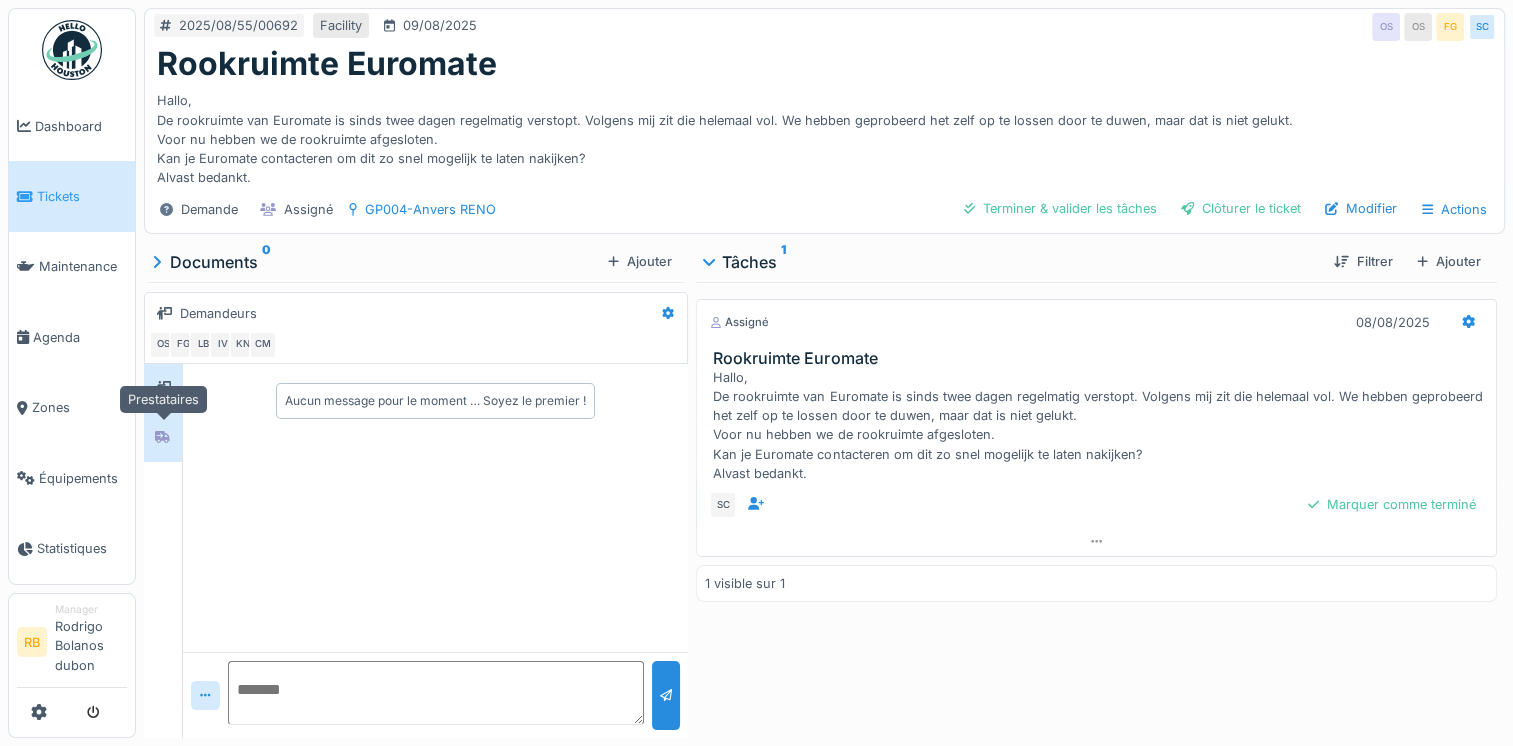 click at bounding box center (163, 437) 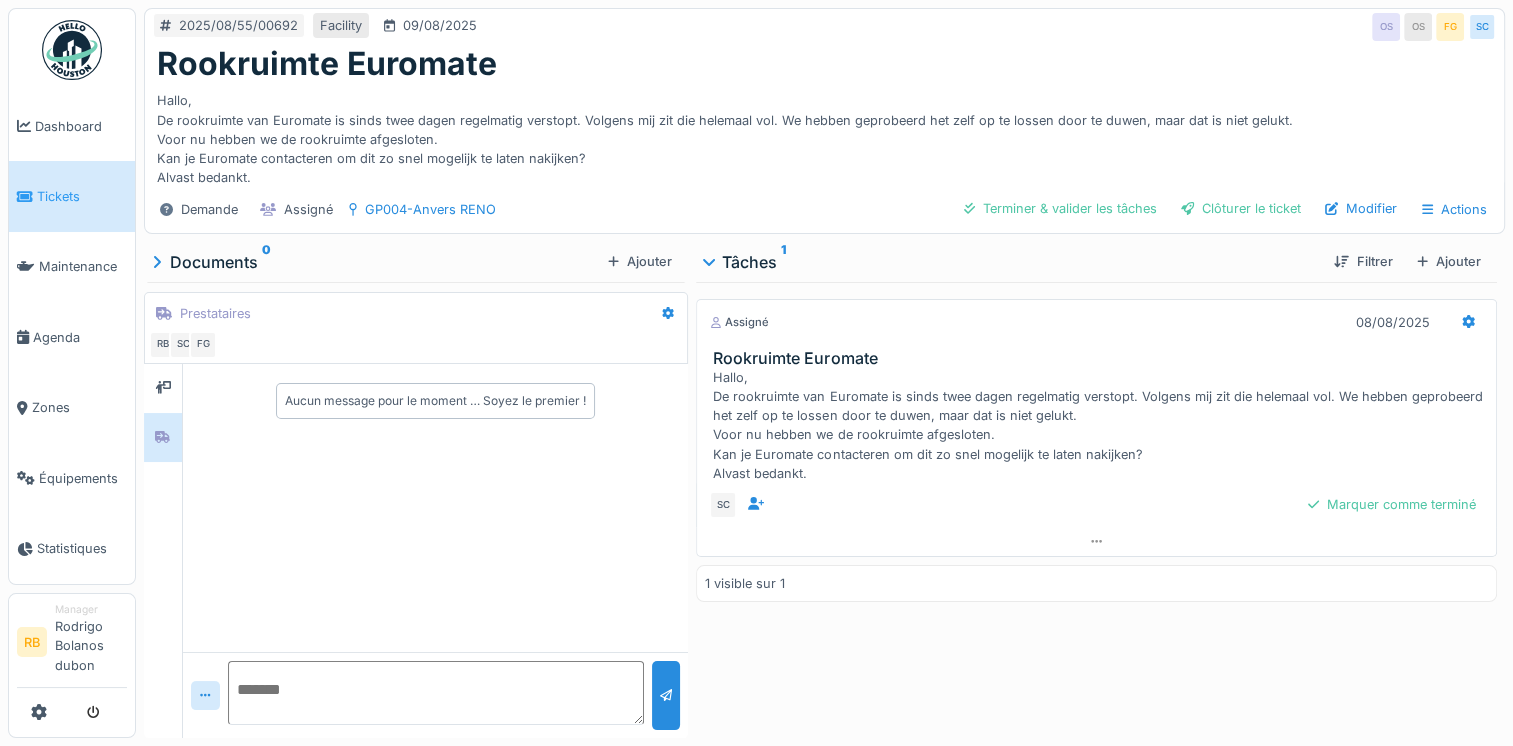 click at bounding box center (435, 693) 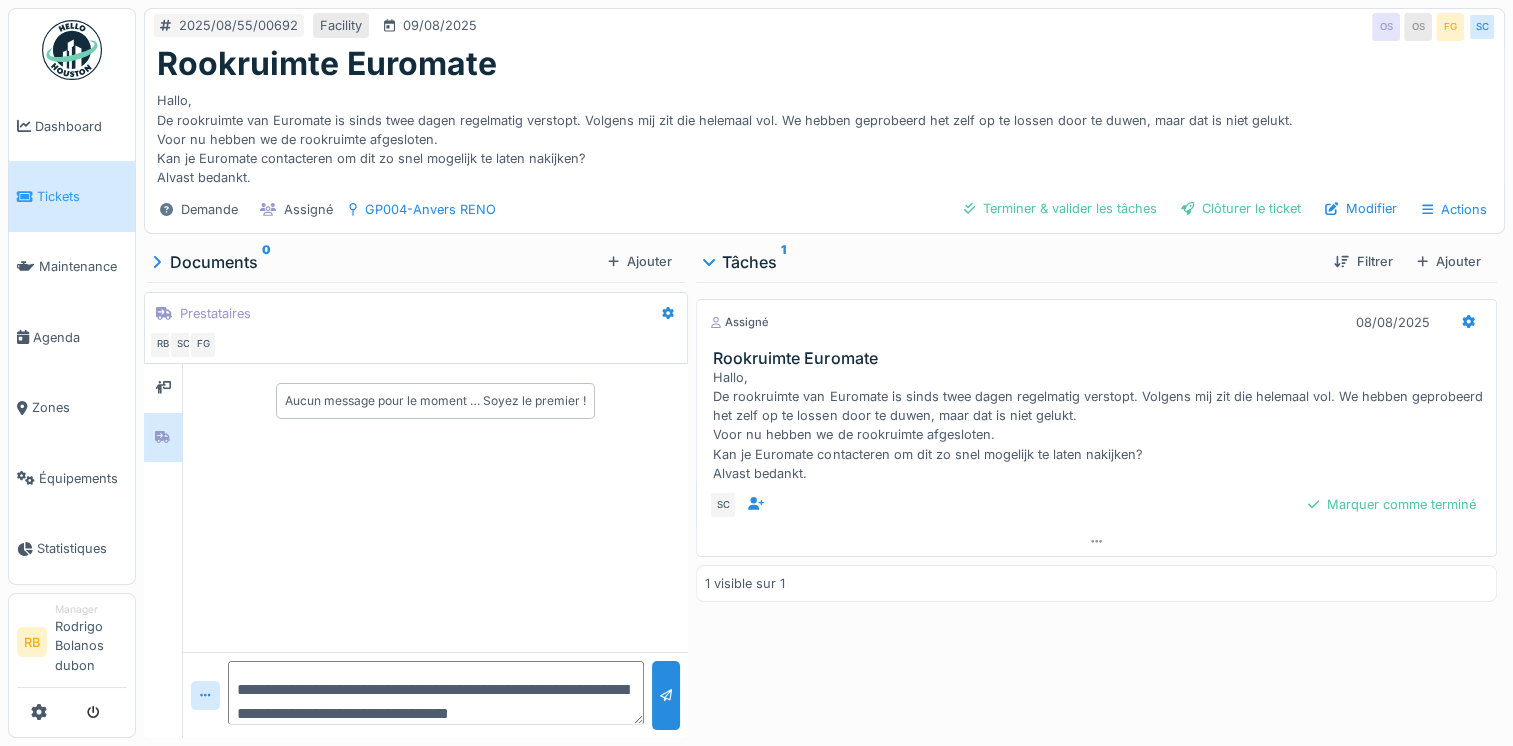 scroll, scrollTop: 23, scrollLeft: 0, axis: vertical 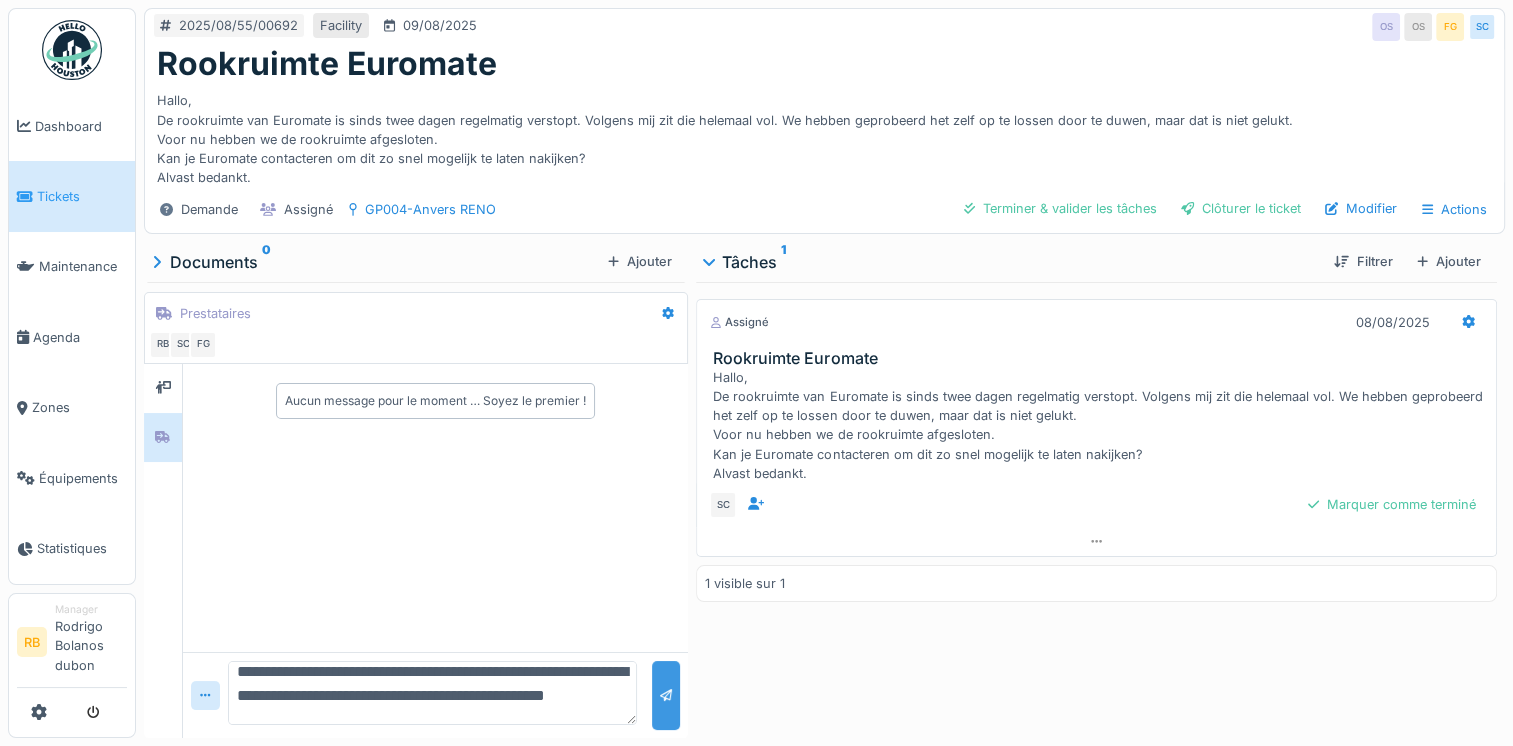 type on "**********" 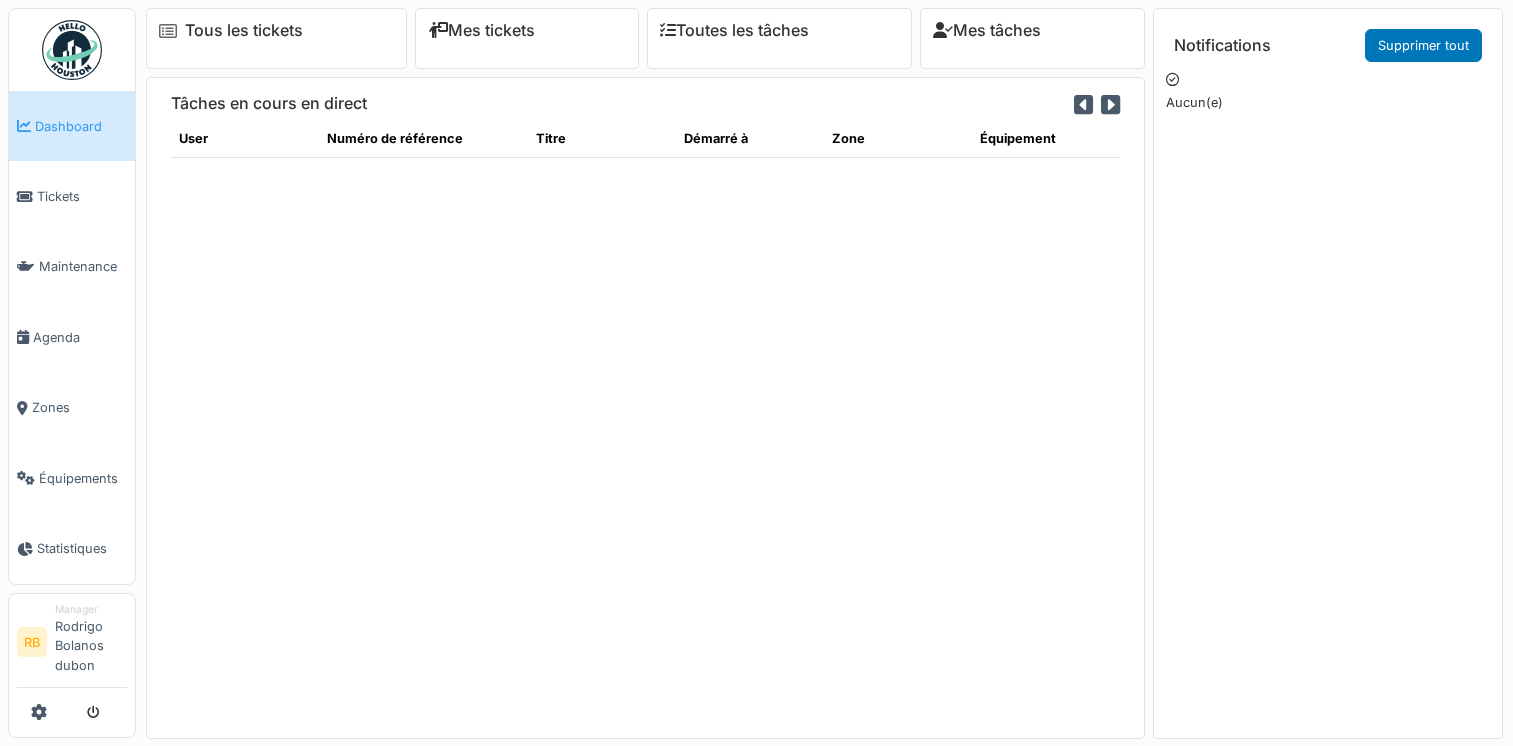 scroll, scrollTop: 0, scrollLeft: 0, axis: both 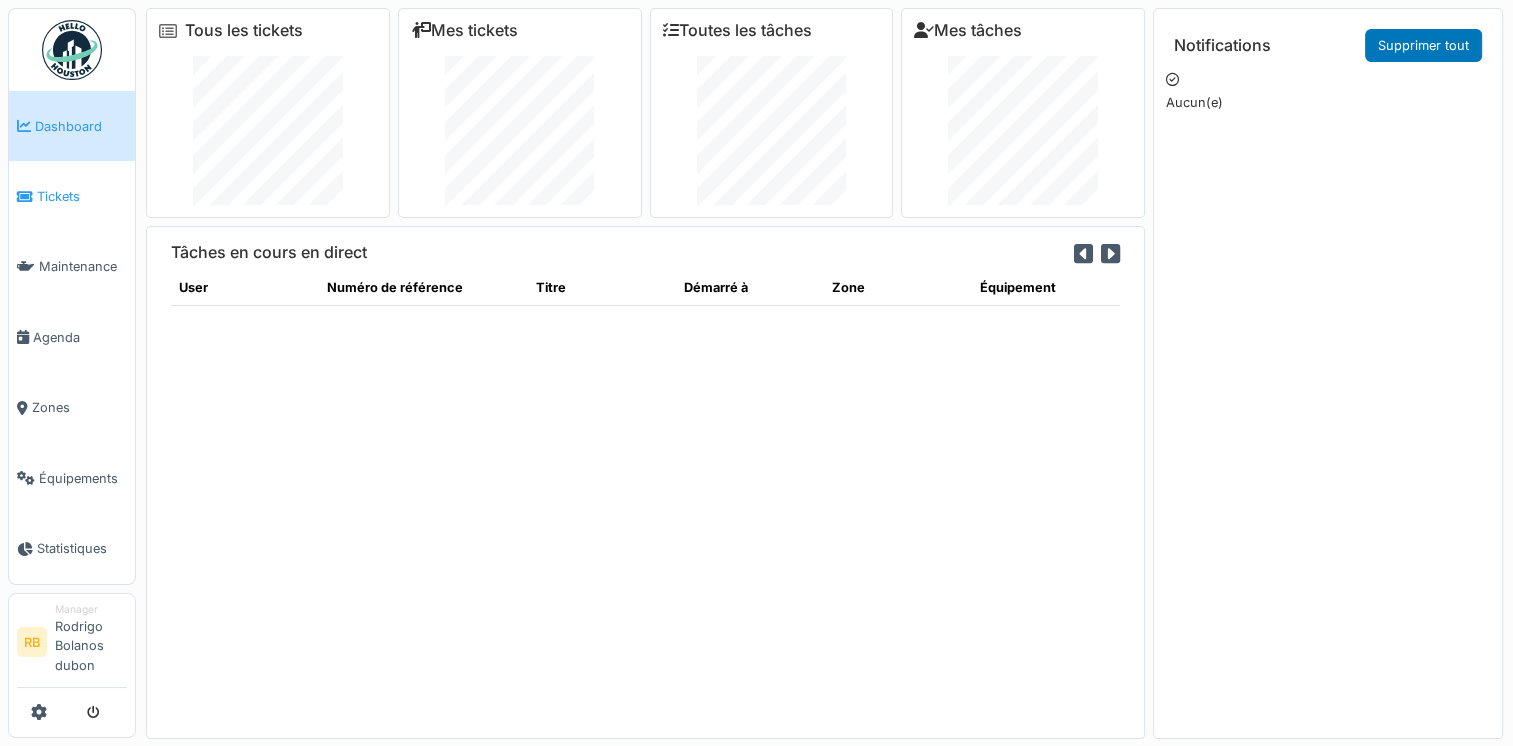 click on "Tickets" at bounding box center [82, 196] 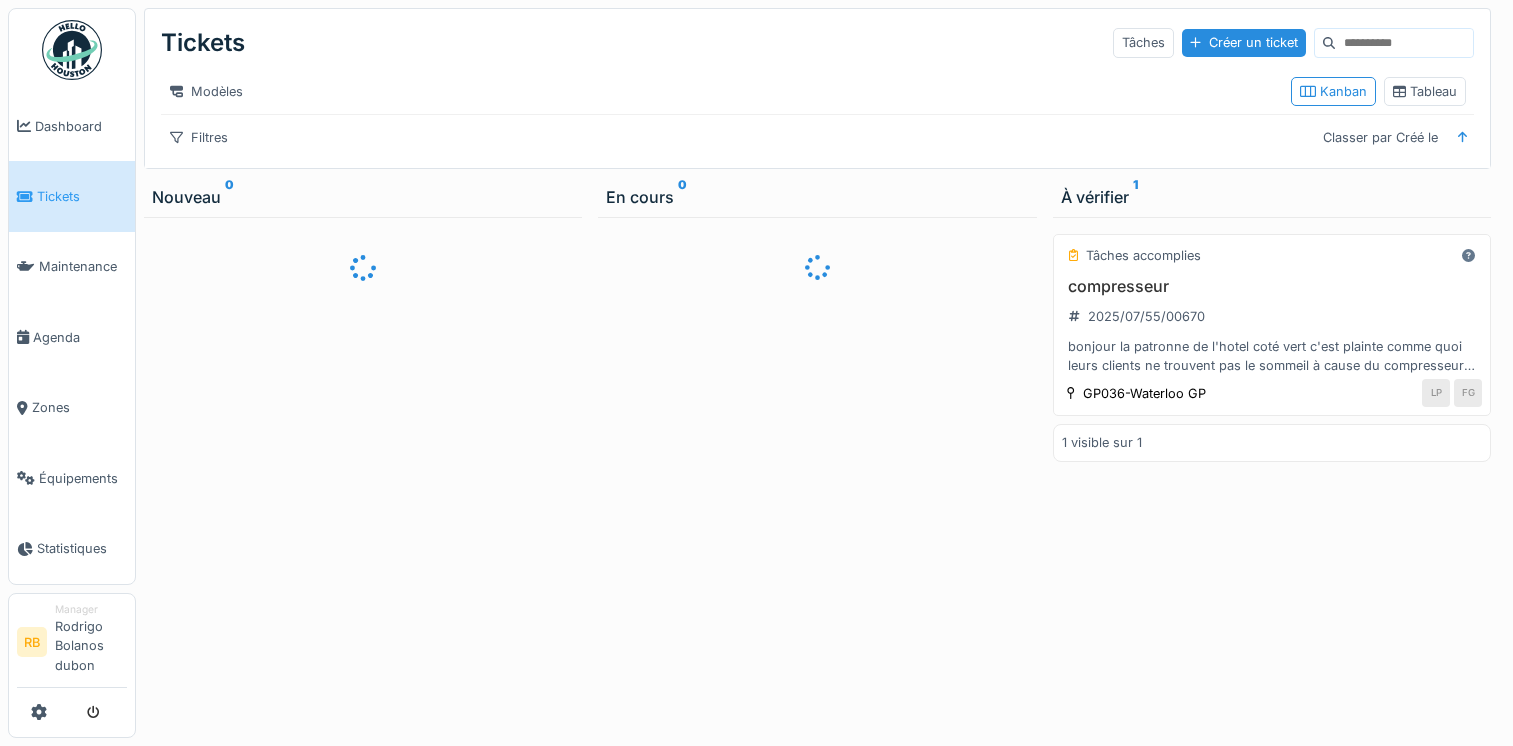 scroll, scrollTop: 0, scrollLeft: 0, axis: both 